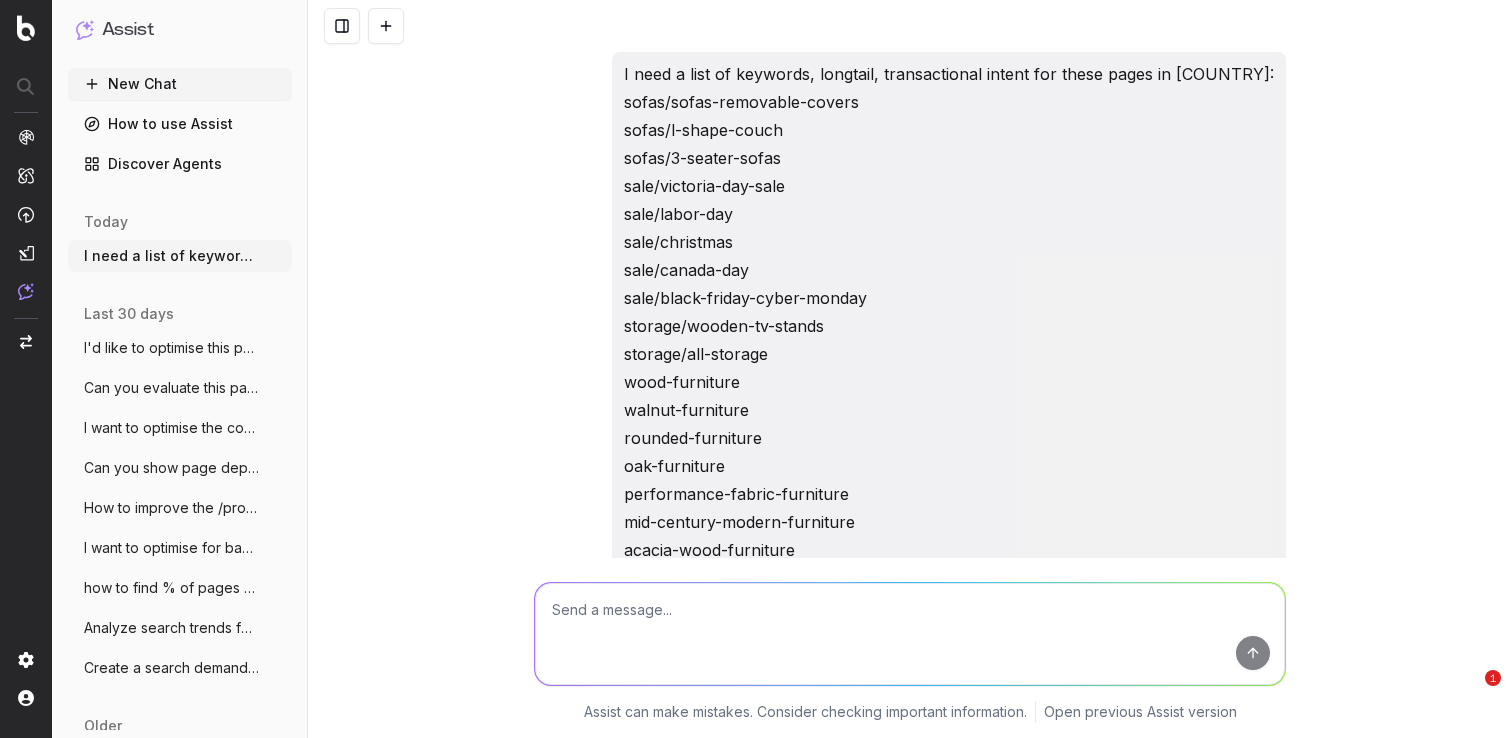 scroll, scrollTop: 0, scrollLeft: 0, axis: both 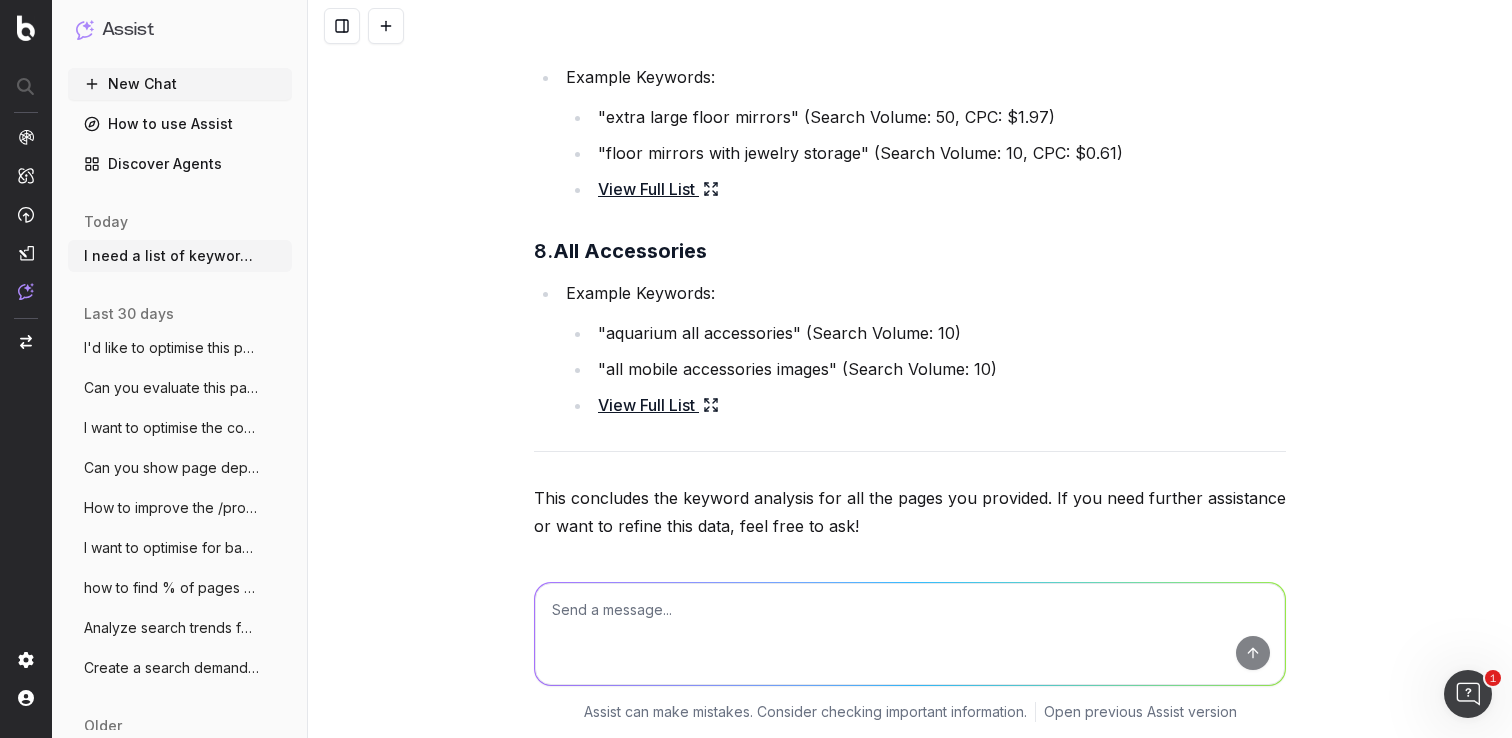 click at bounding box center (910, 634) 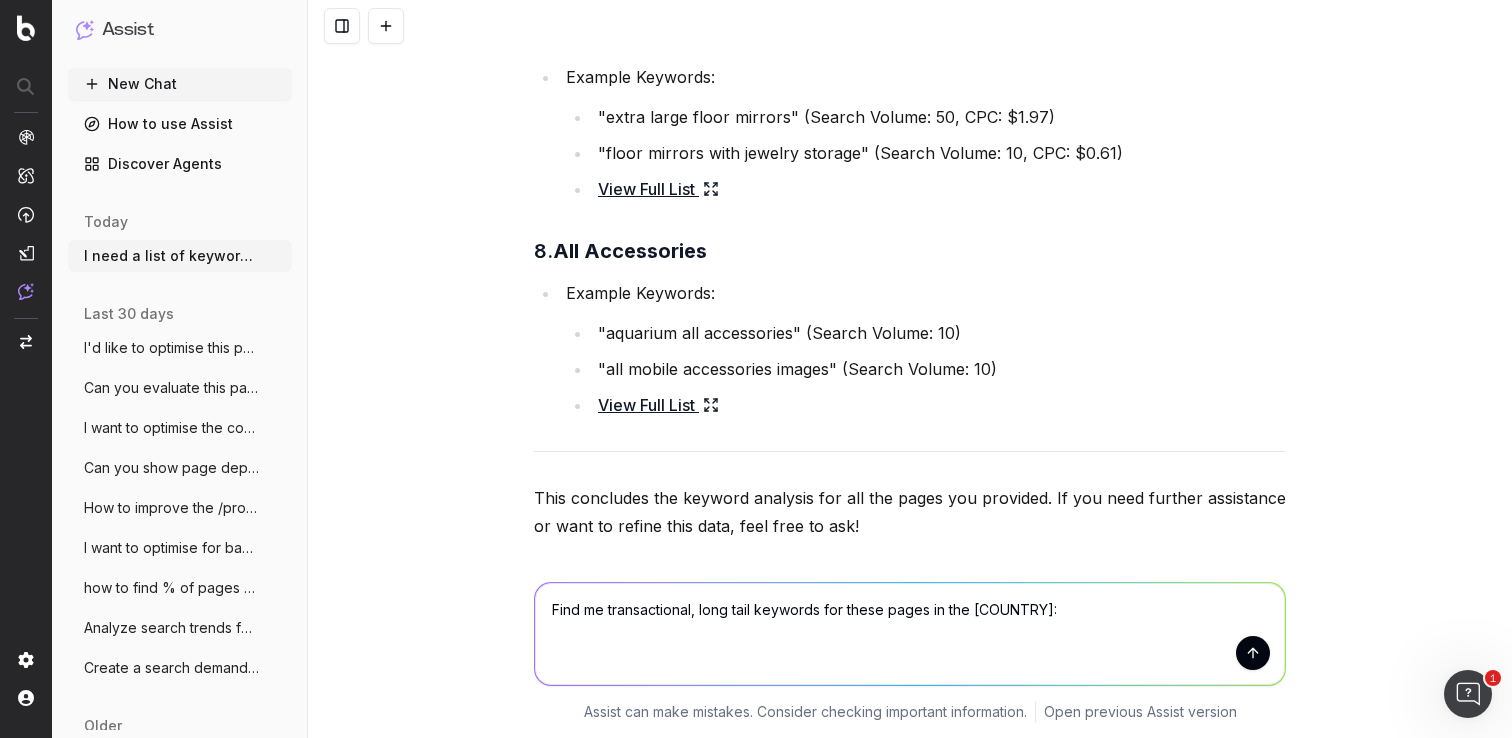paste on "furniture/small-bedroom-furniture
furniture/small-dining-room-furniture
furniture/small-living-room-furniture
furniture/small-space-storage-furniture
sale/black-friday-cyber-monday
sale/christmas
/performance-fabric-furniture" 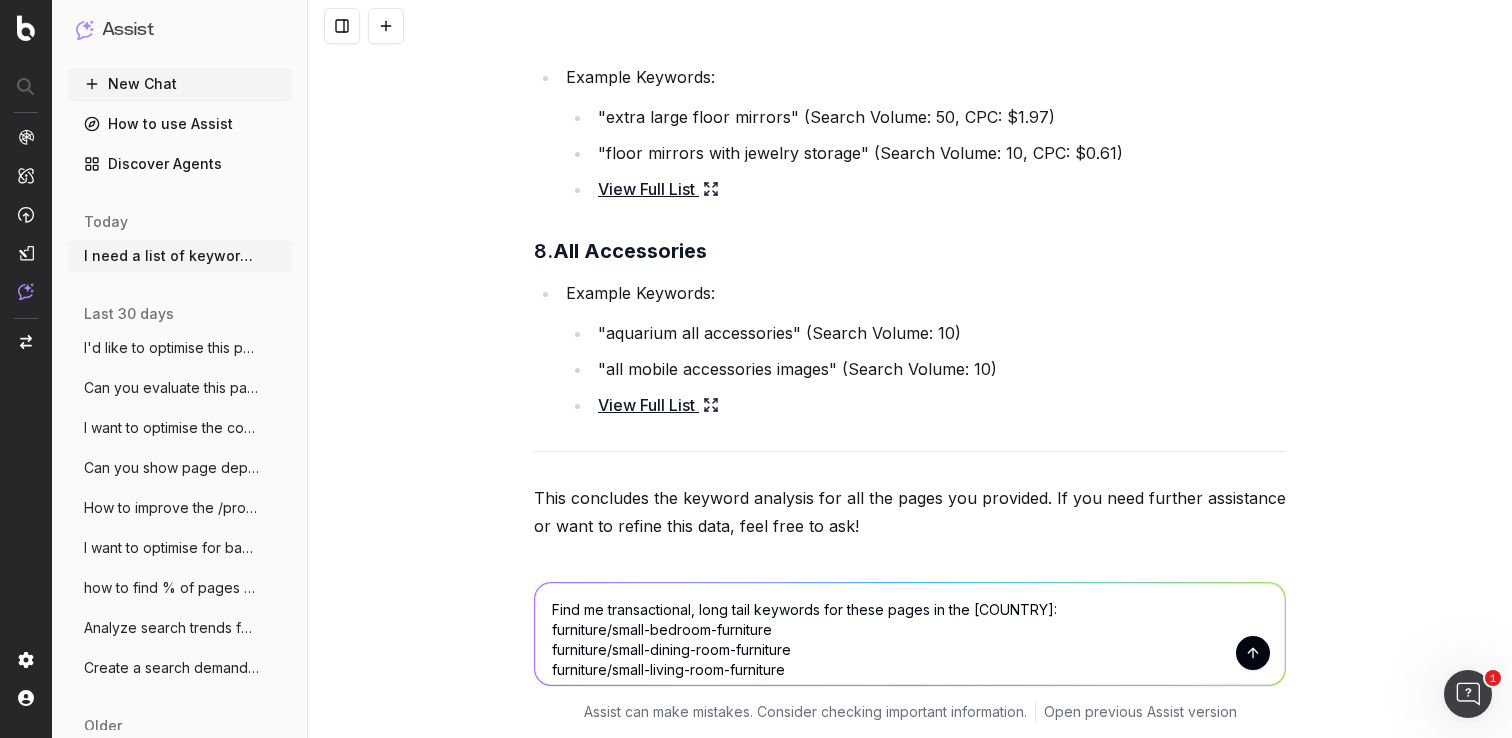 scroll, scrollTop: 2, scrollLeft: 0, axis: vertical 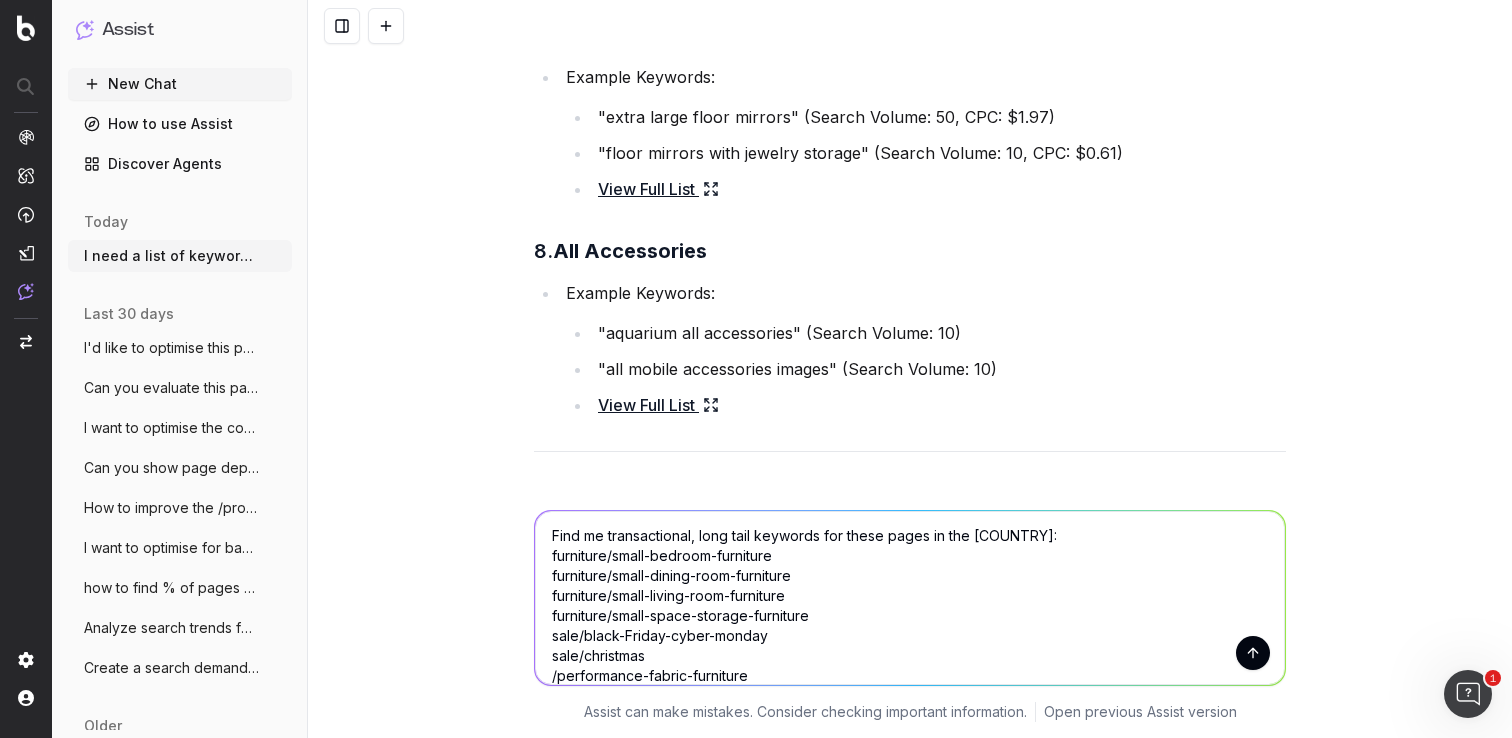type 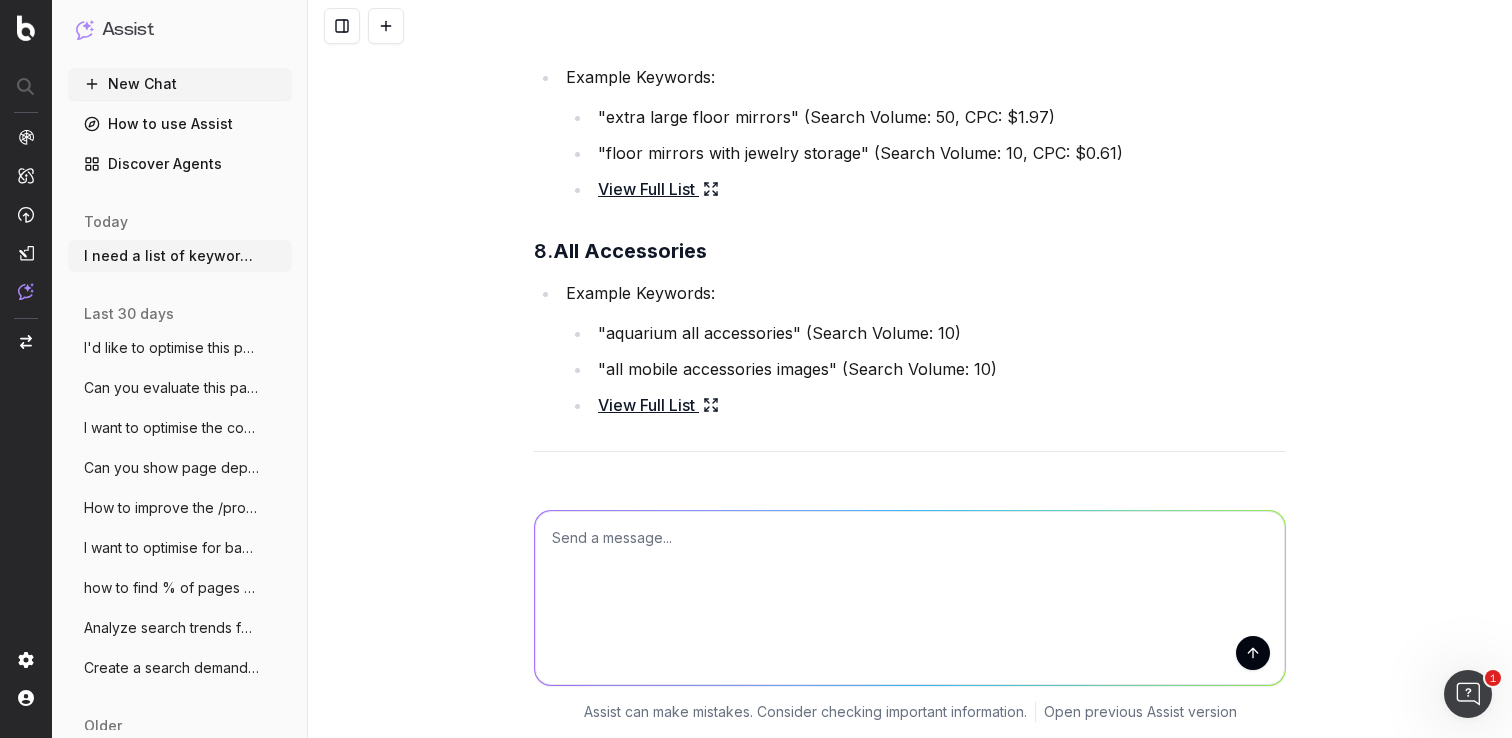 scroll, scrollTop: 0, scrollLeft: 0, axis: both 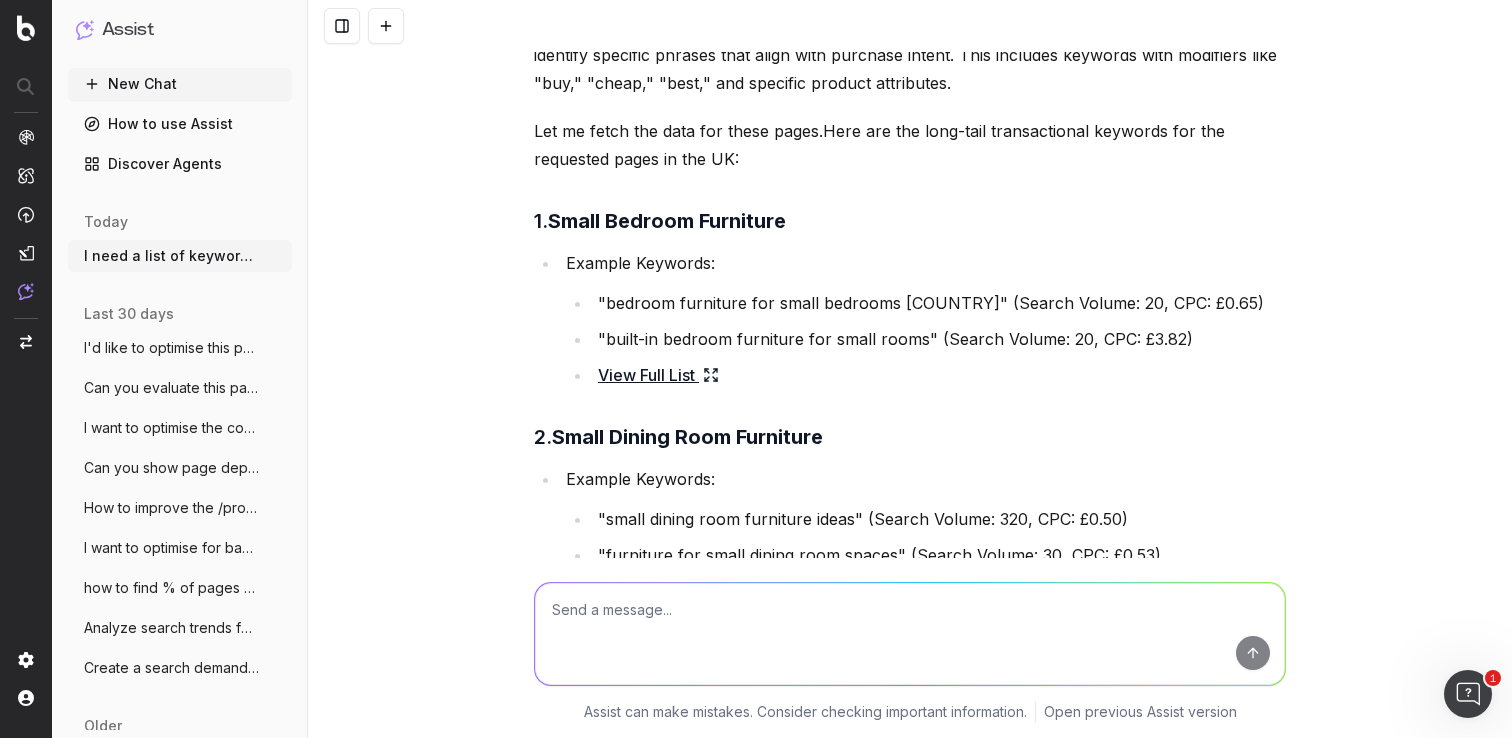 click 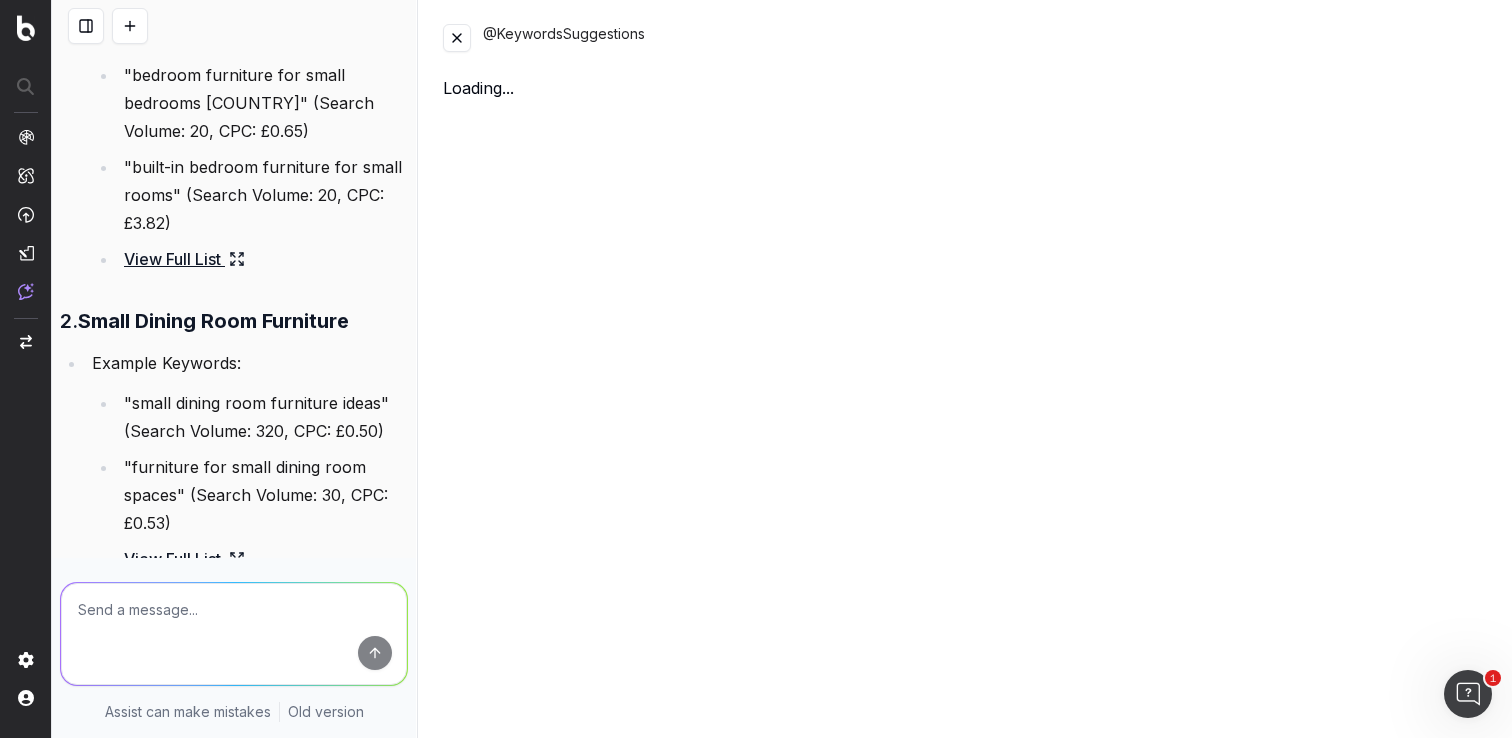 scroll, scrollTop: 12787, scrollLeft: 0, axis: vertical 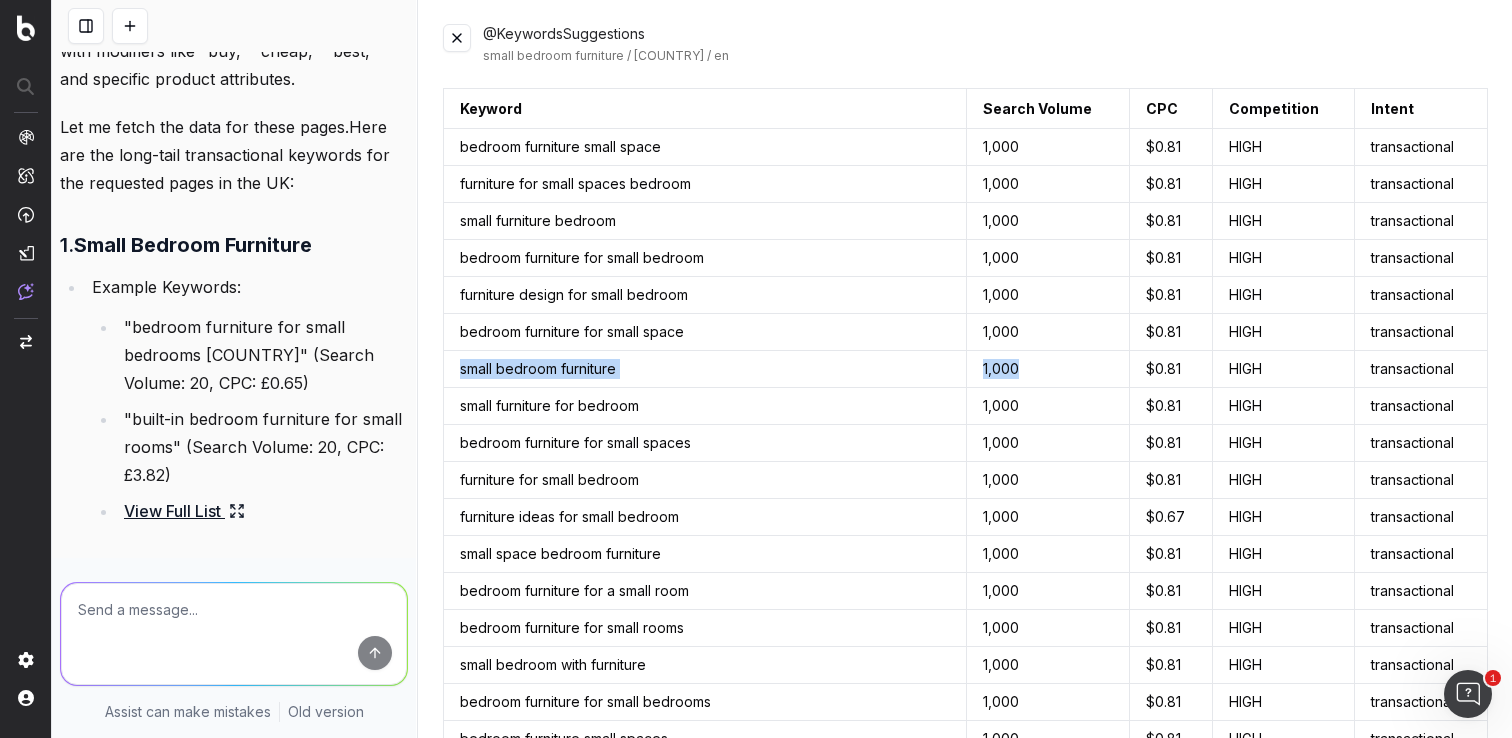 drag, startPoint x: 1023, startPoint y: 370, endPoint x: 455, endPoint y: 374, distance: 568.0141 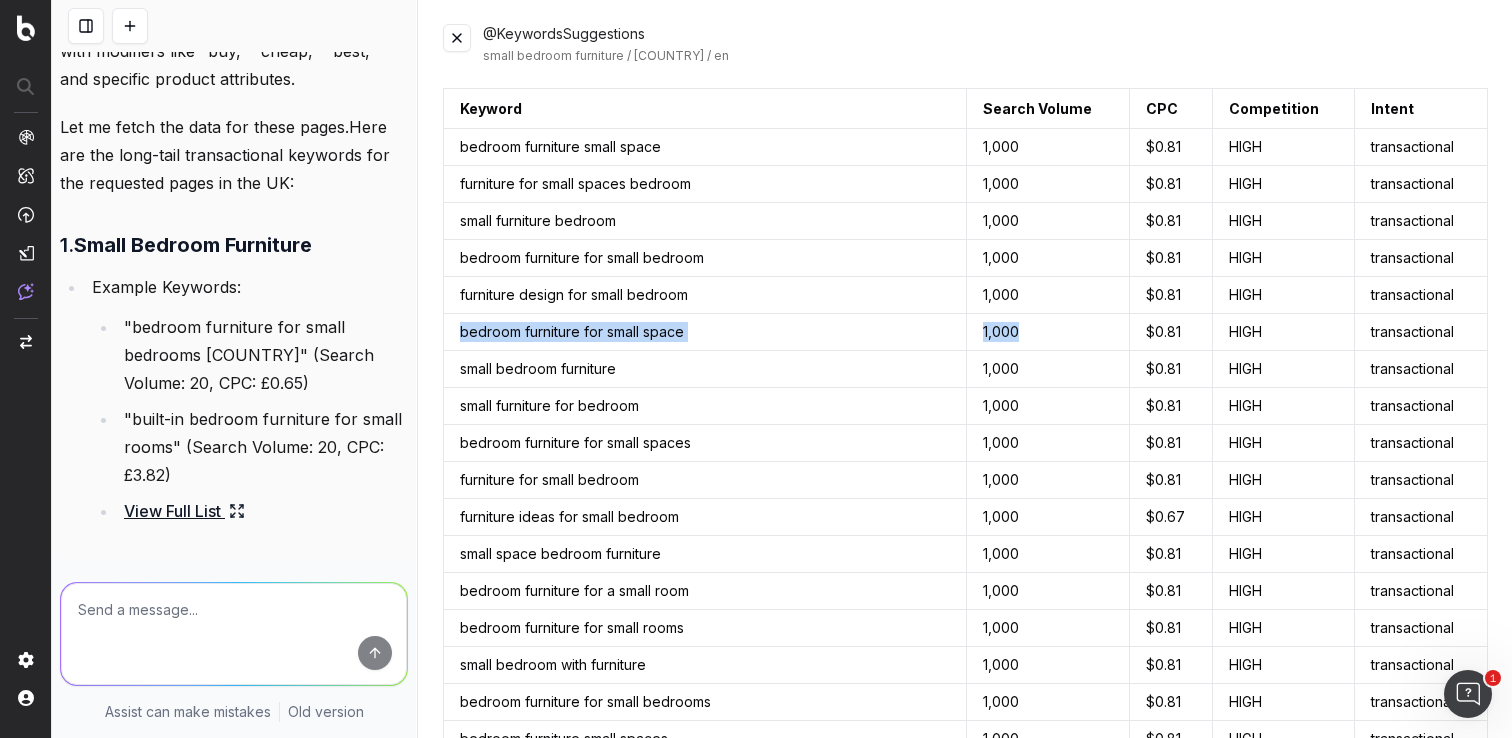drag, startPoint x: 1048, startPoint y: 333, endPoint x: 457, endPoint y: 331, distance: 591.00336 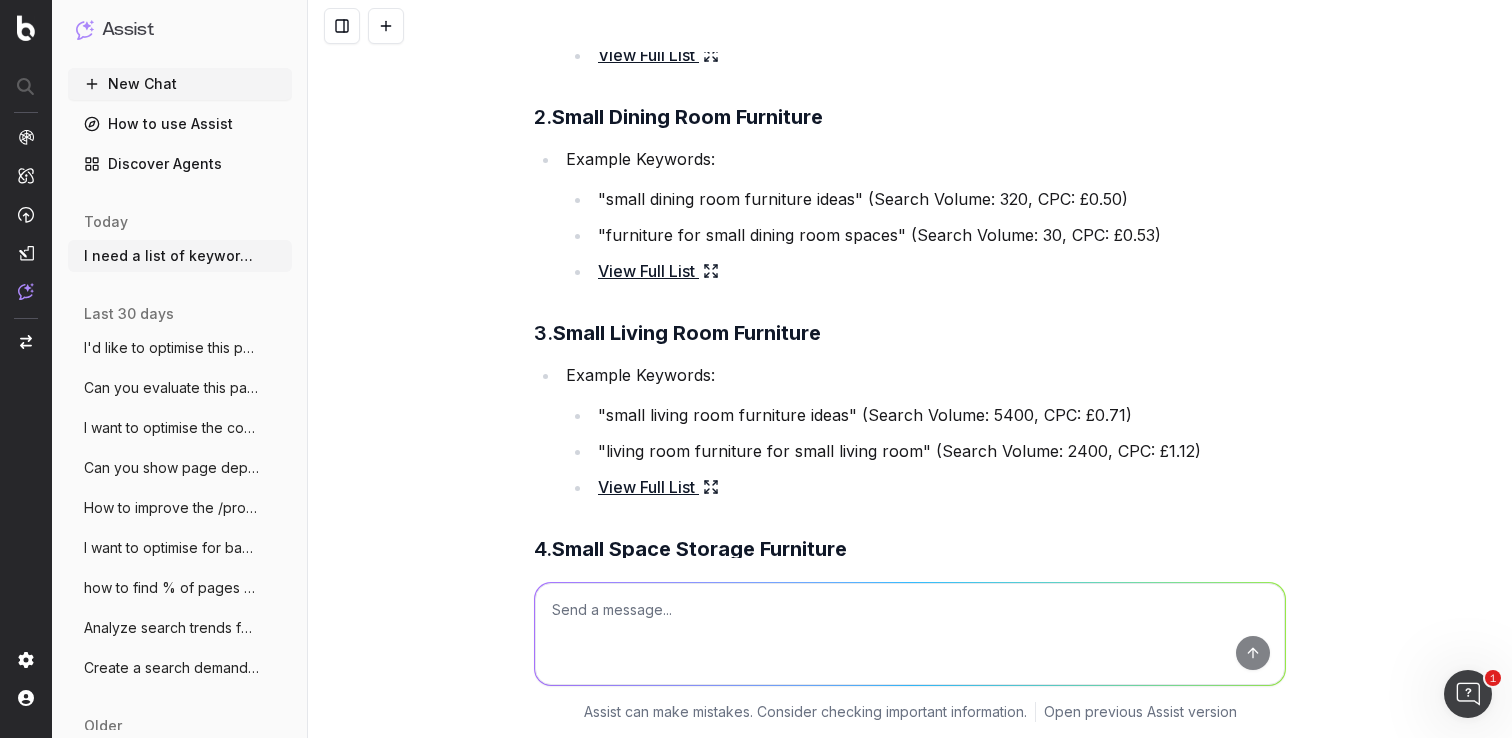 scroll, scrollTop: 10194, scrollLeft: 0, axis: vertical 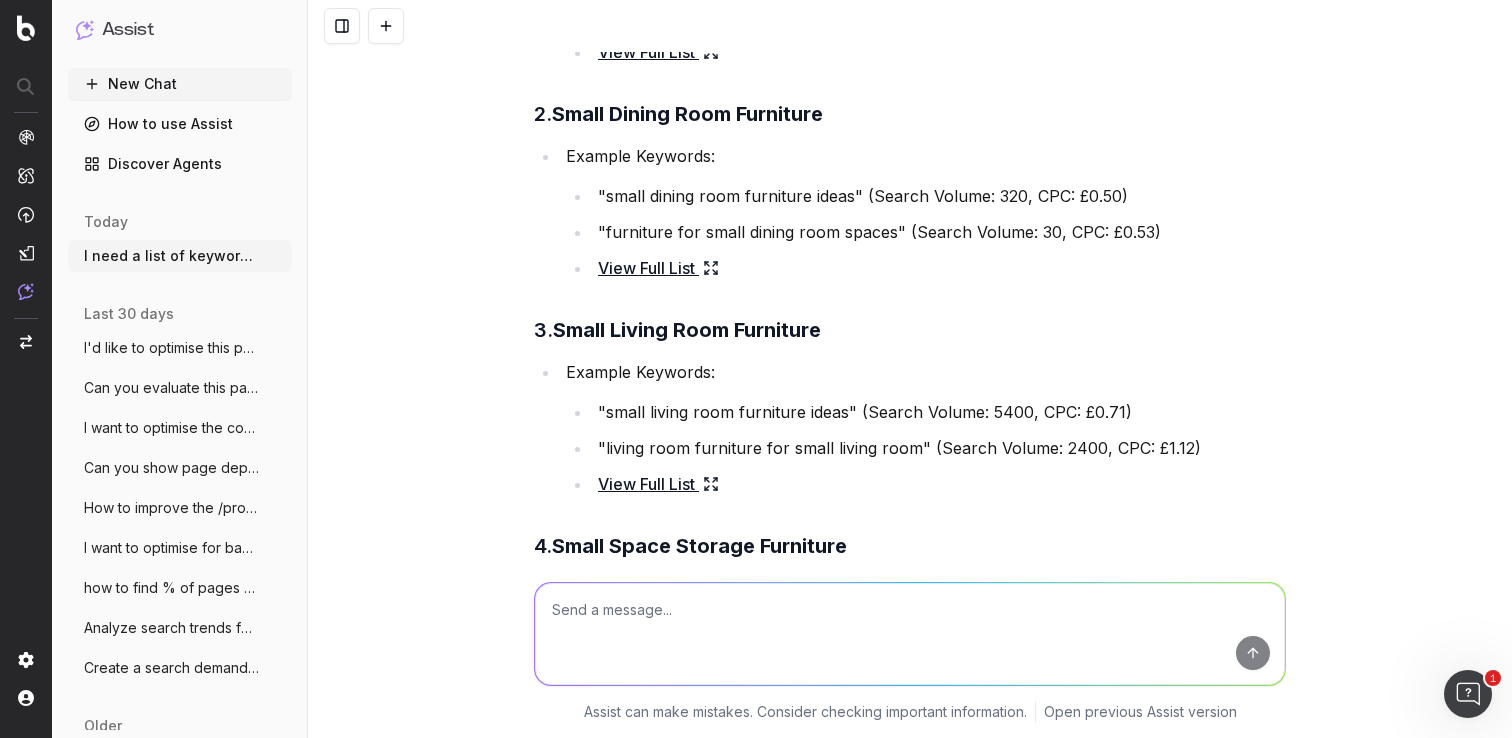 click 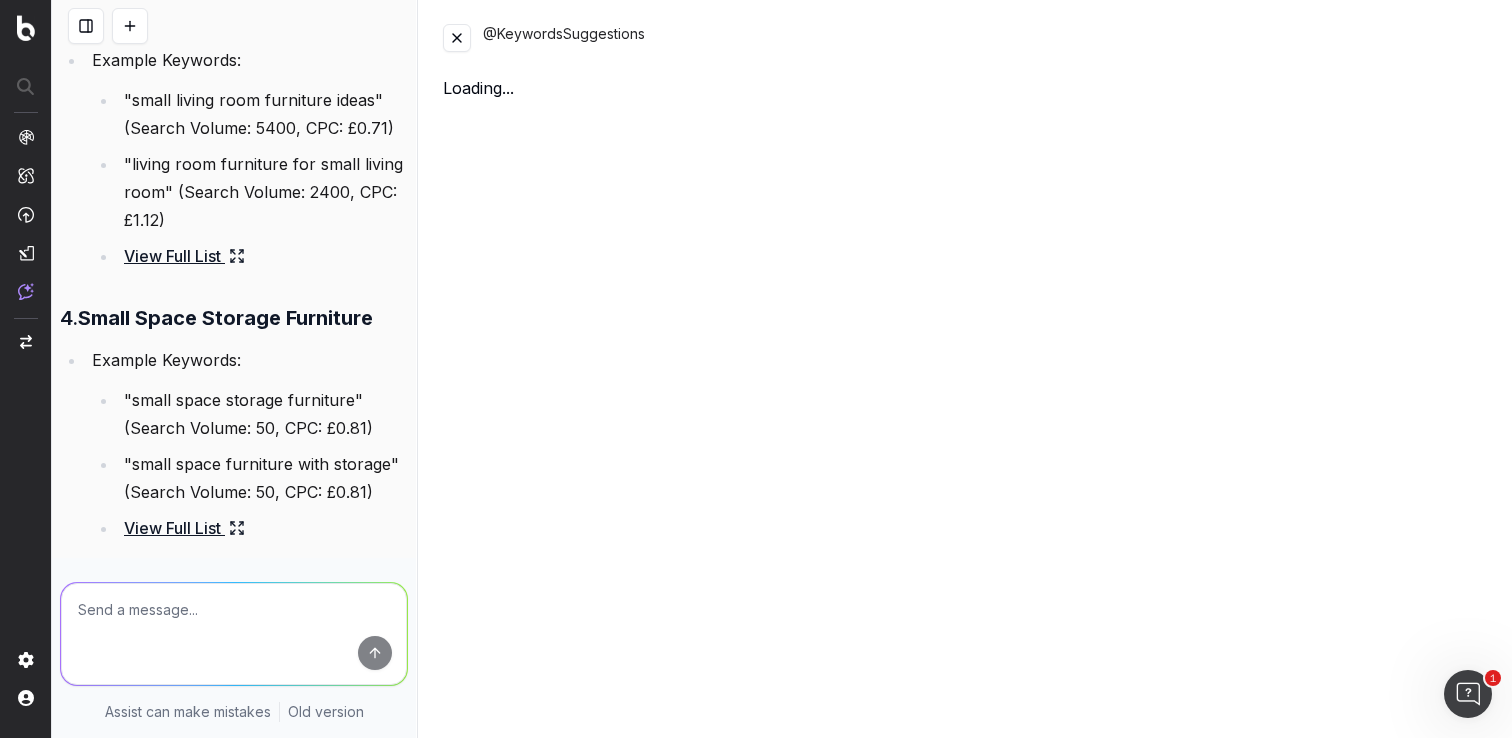 scroll, scrollTop: 13306, scrollLeft: 0, axis: vertical 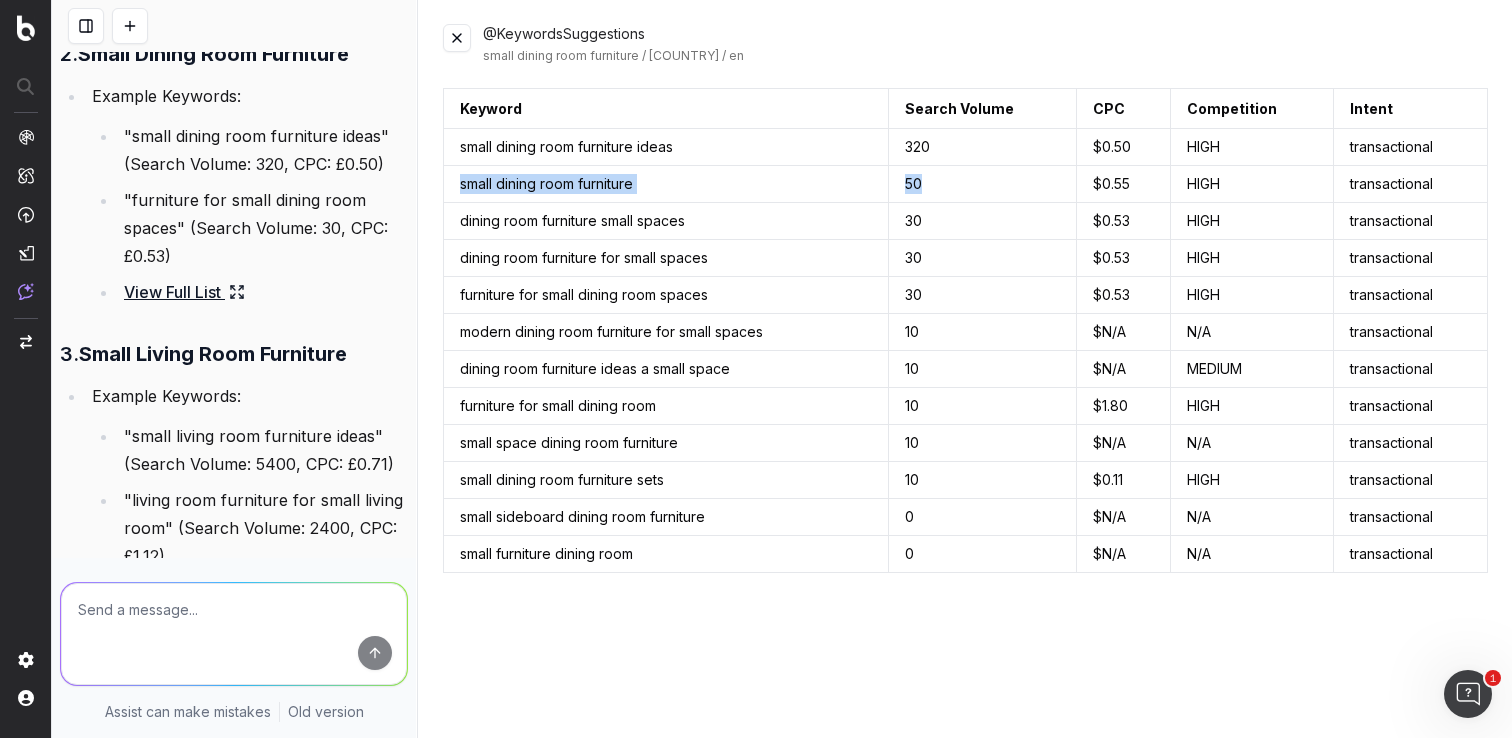 drag, startPoint x: 942, startPoint y: 184, endPoint x: 444, endPoint y: 172, distance: 498.14456 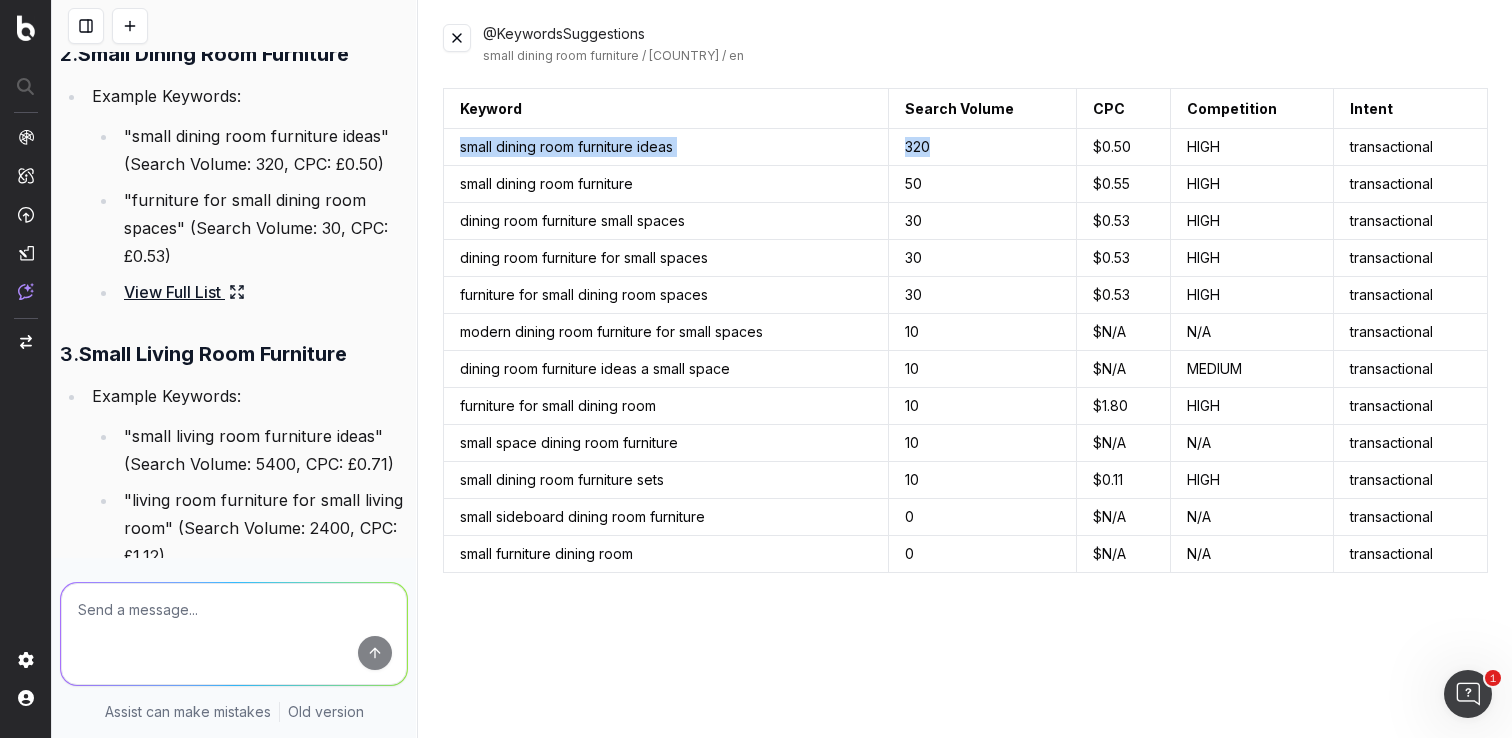 drag, startPoint x: 947, startPoint y: 145, endPoint x: 452, endPoint y: 140, distance: 495.02524 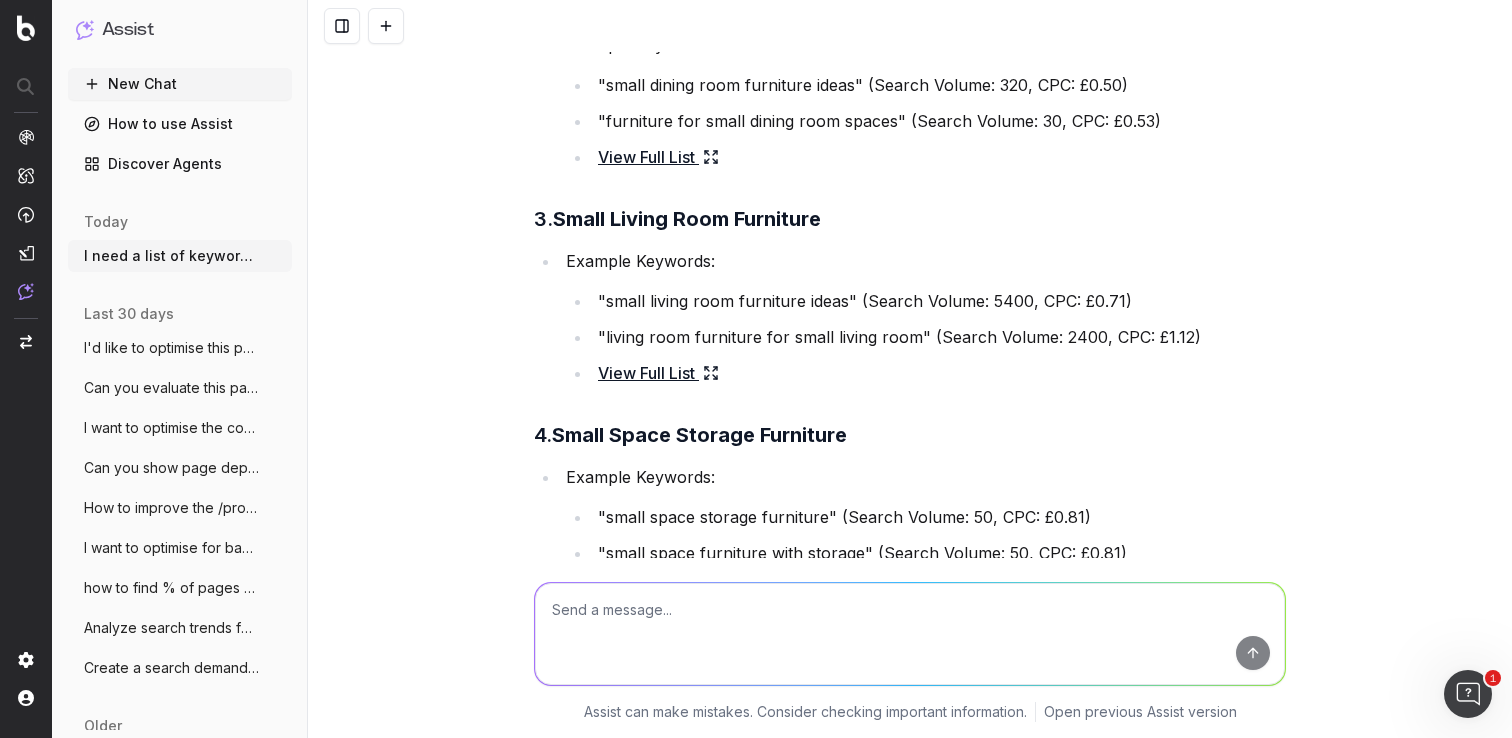 click 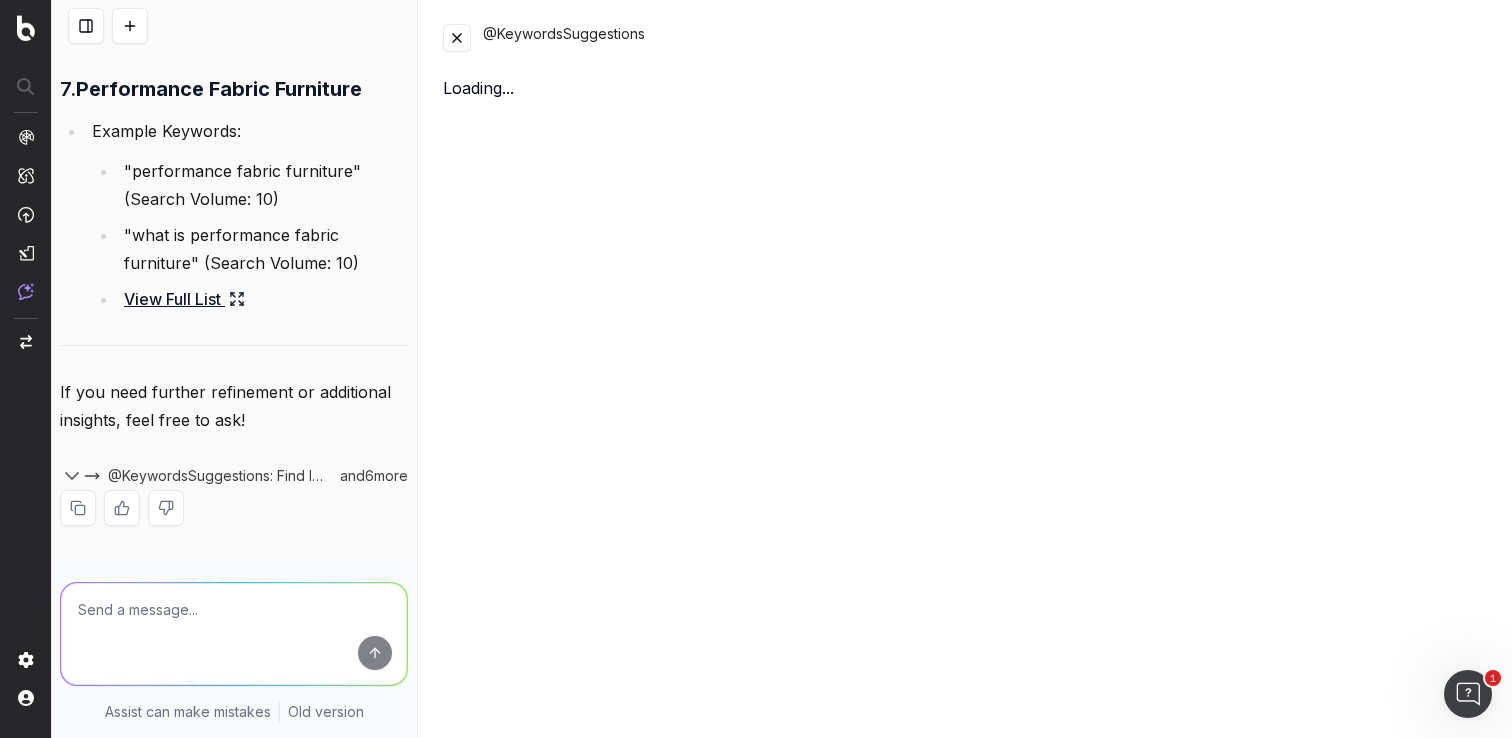 scroll, scrollTop: 13473, scrollLeft: 0, axis: vertical 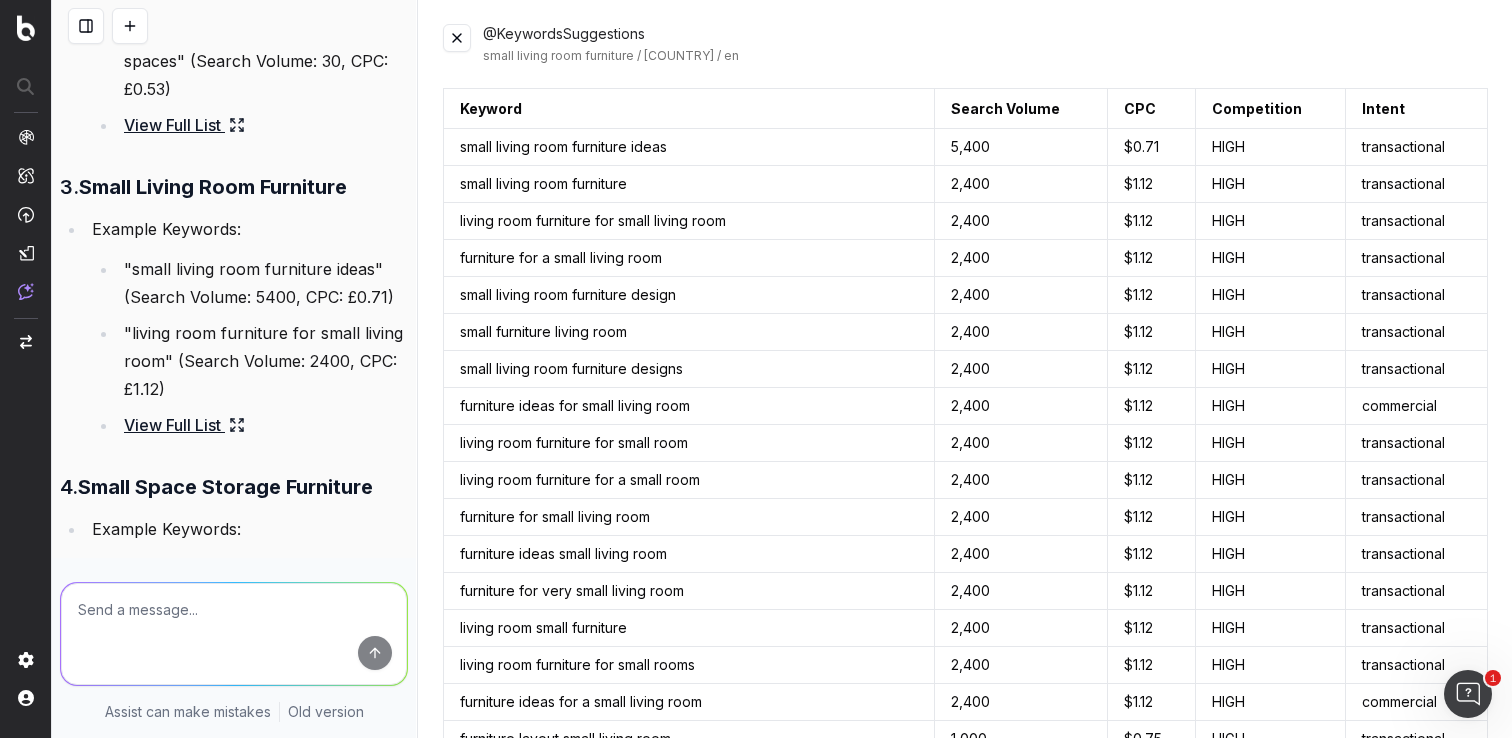 click on "2,400" at bounding box center [1020, 258] 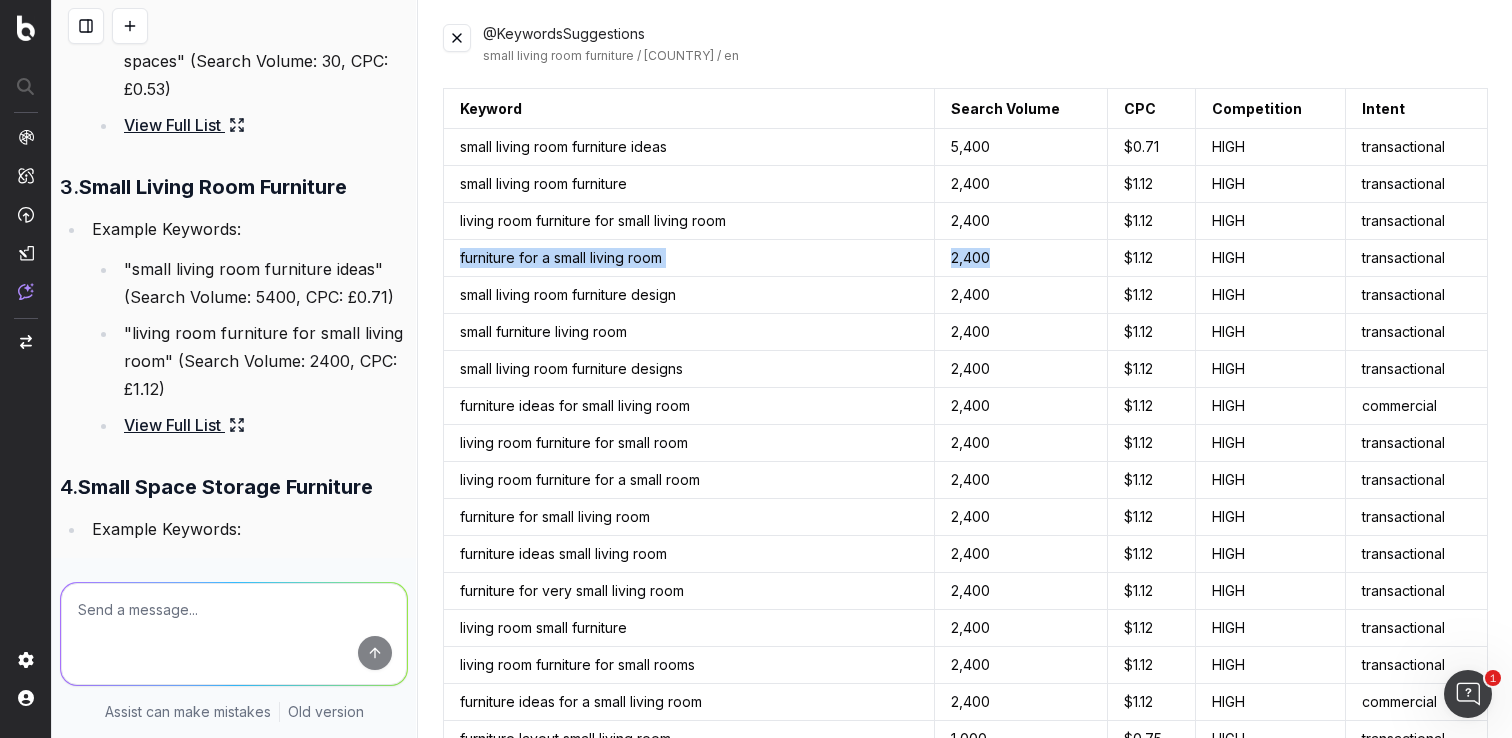 drag, startPoint x: 1000, startPoint y: 258, endPoint x: 445, endPoint y: 257, distance: 555.0009 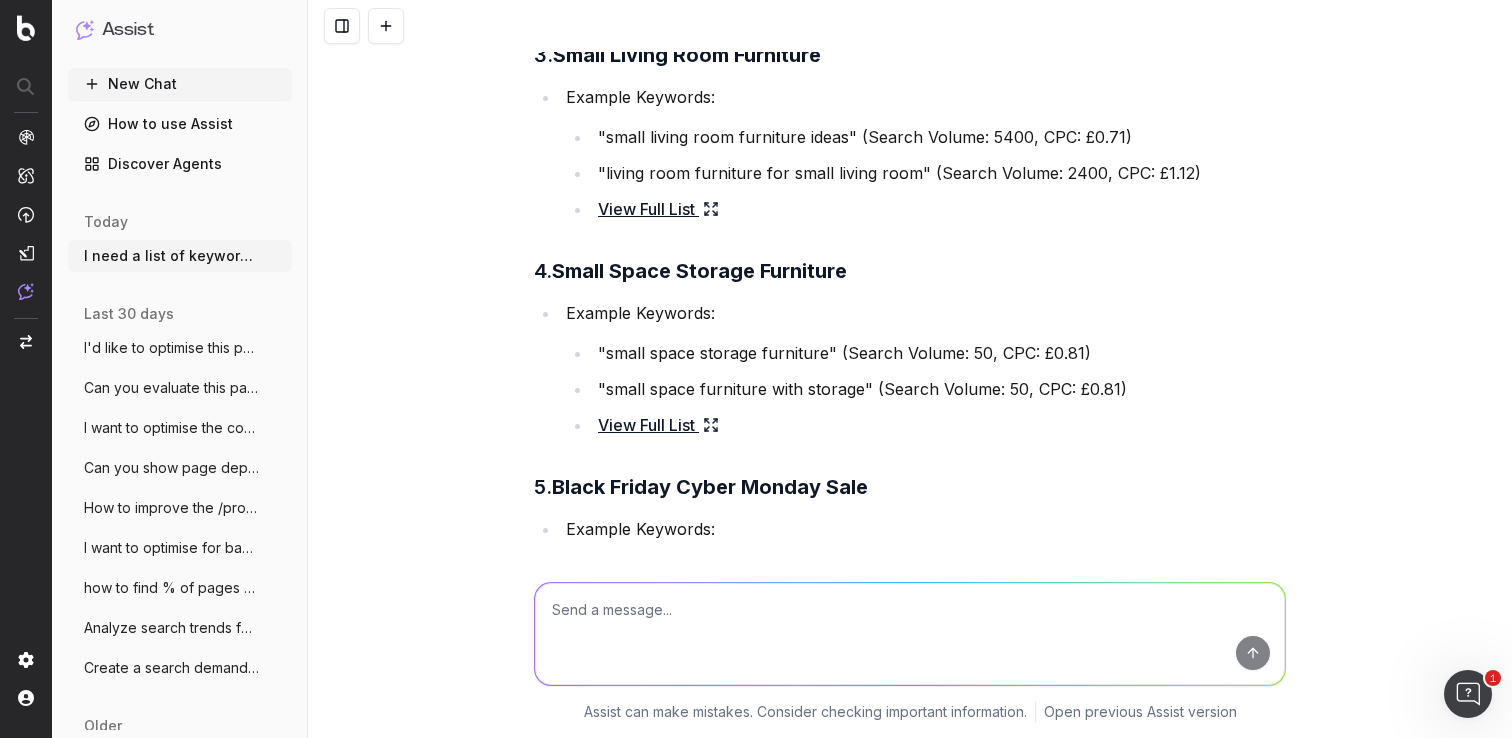 scroll, scrollTop: 10477, scrollLeft: 0, axis: vertical 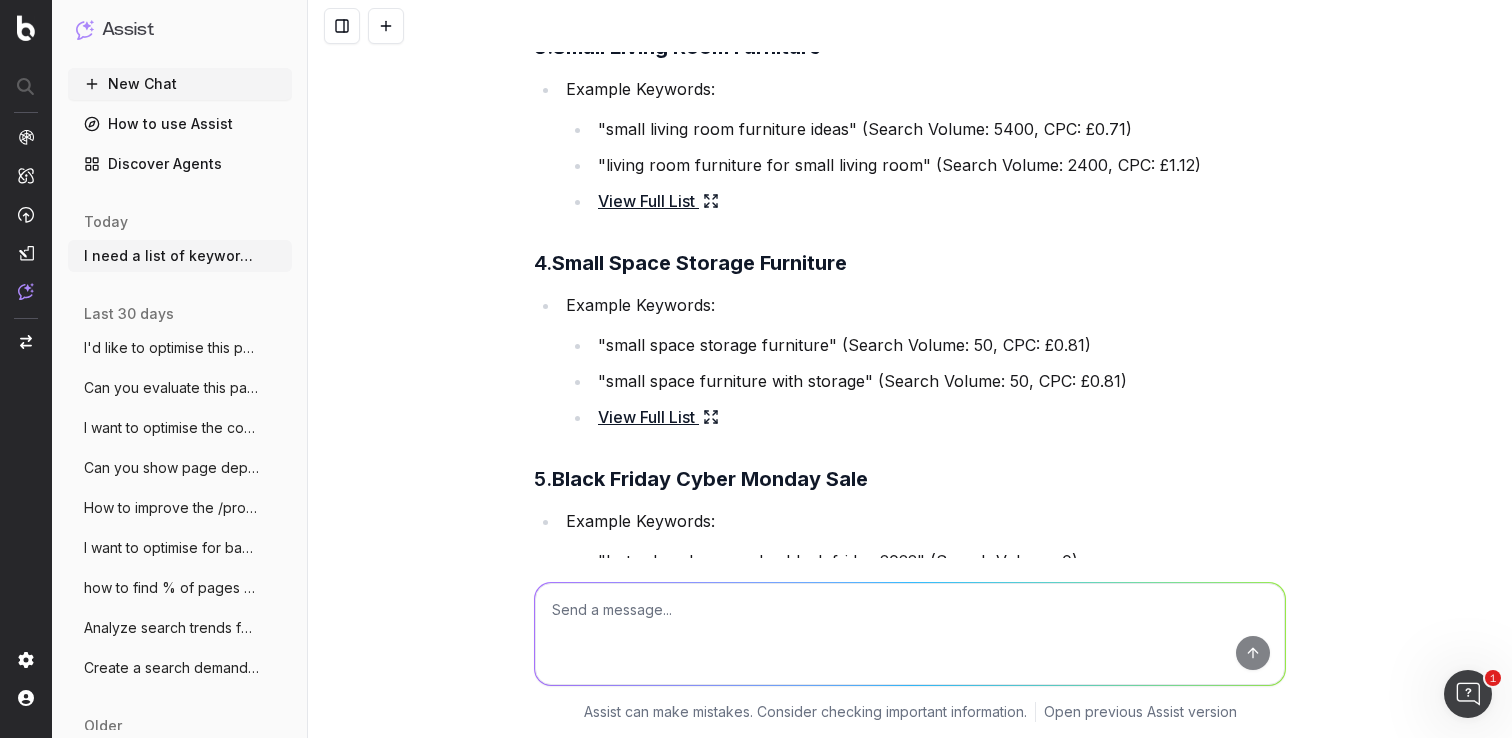 click 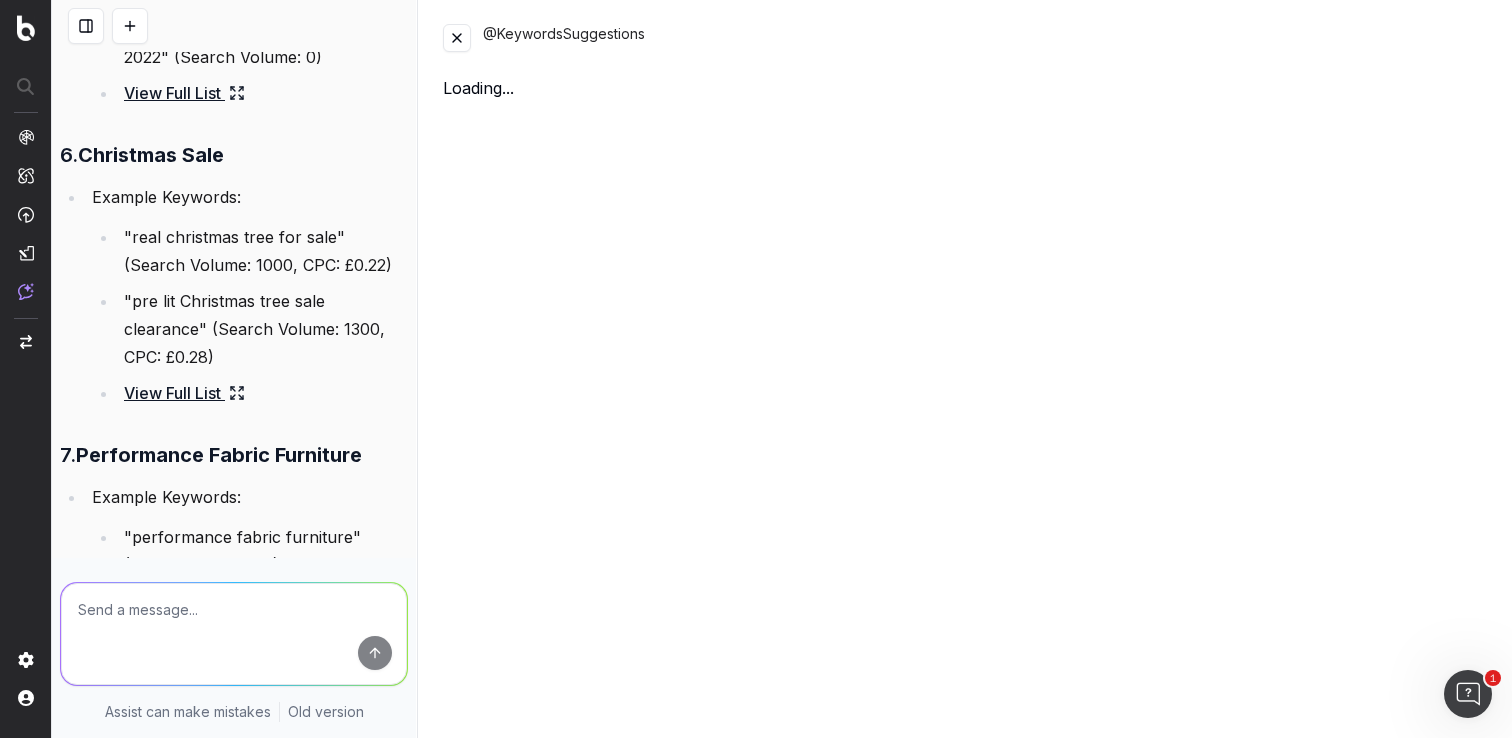 scroll, scrollTop: 13729, scrollLeft: 0, axis: vertical 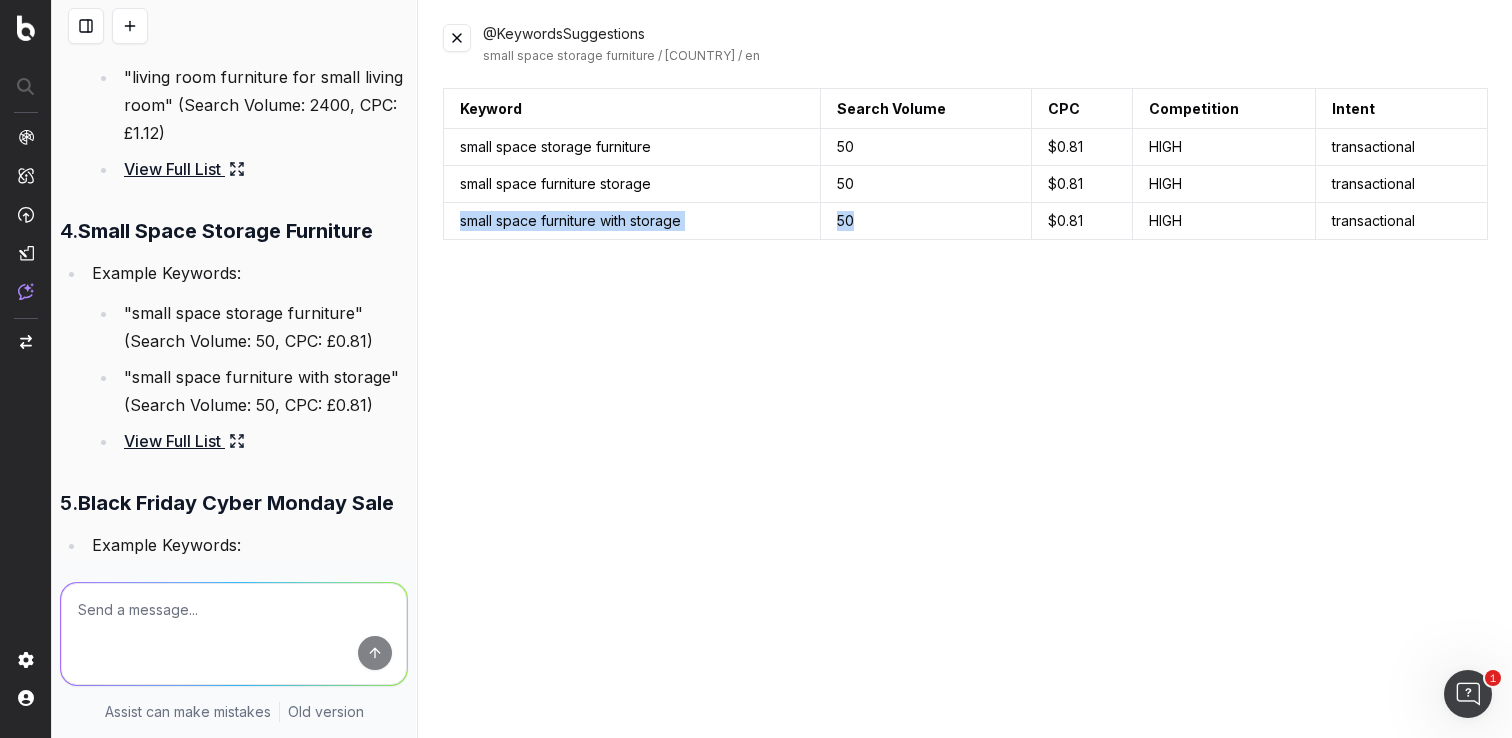 drag, startPoint x: 890, startPoint y: 220, endPoint x: 452, endPoint y: 226, distance: 438.0411 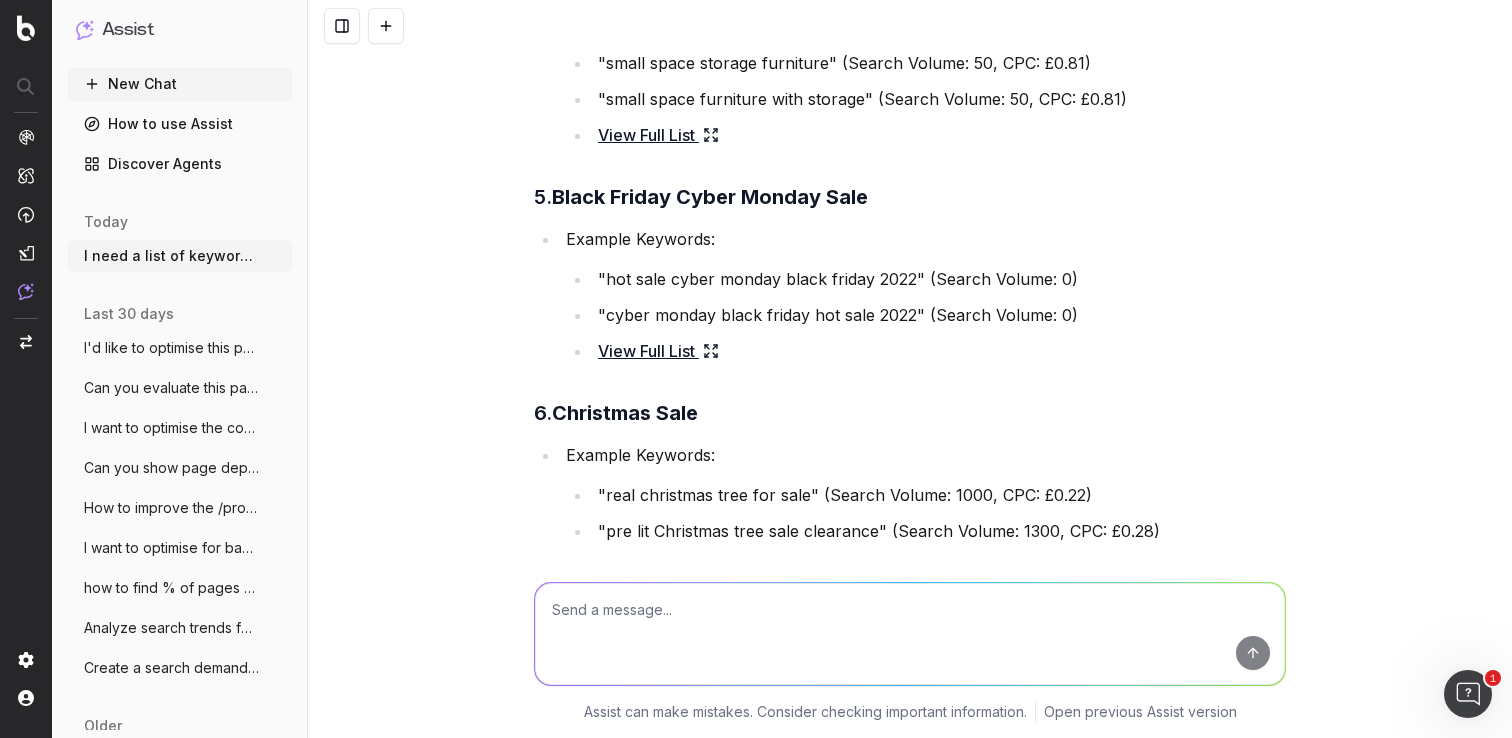 scroll, scrollTop: 10814, scrollLeft: 0, axis: vertical 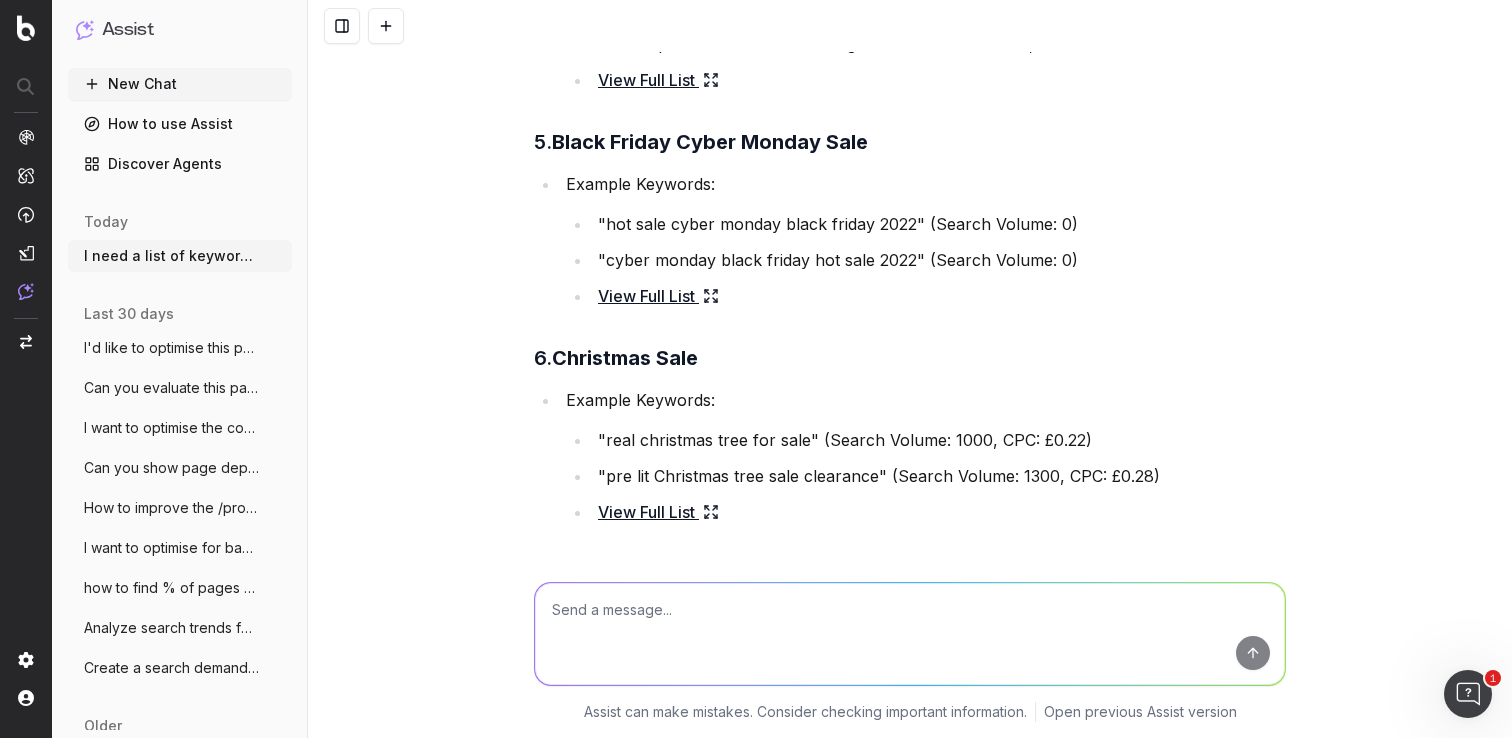 click 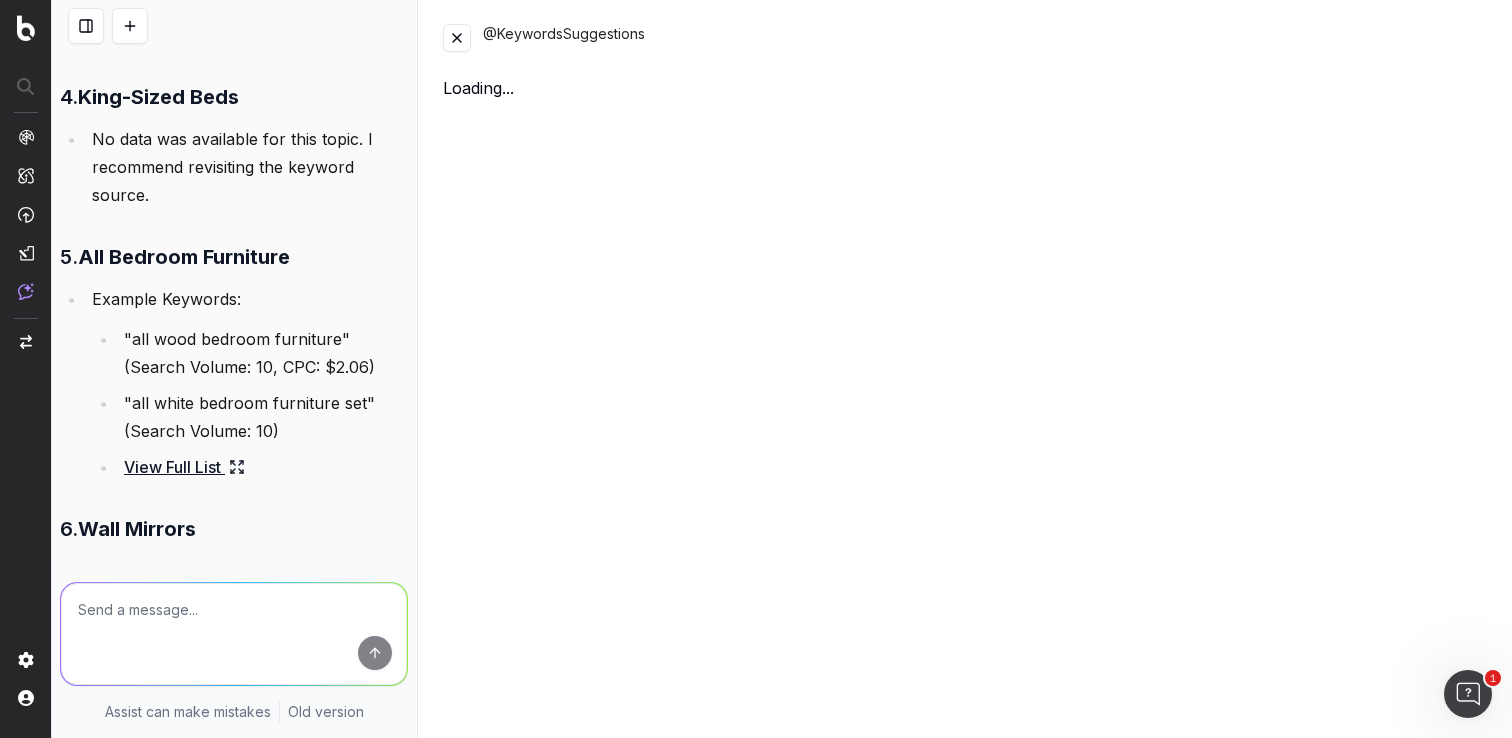 scroll, scrollTop: 14150, scrollLeft: 0, axis: vertical 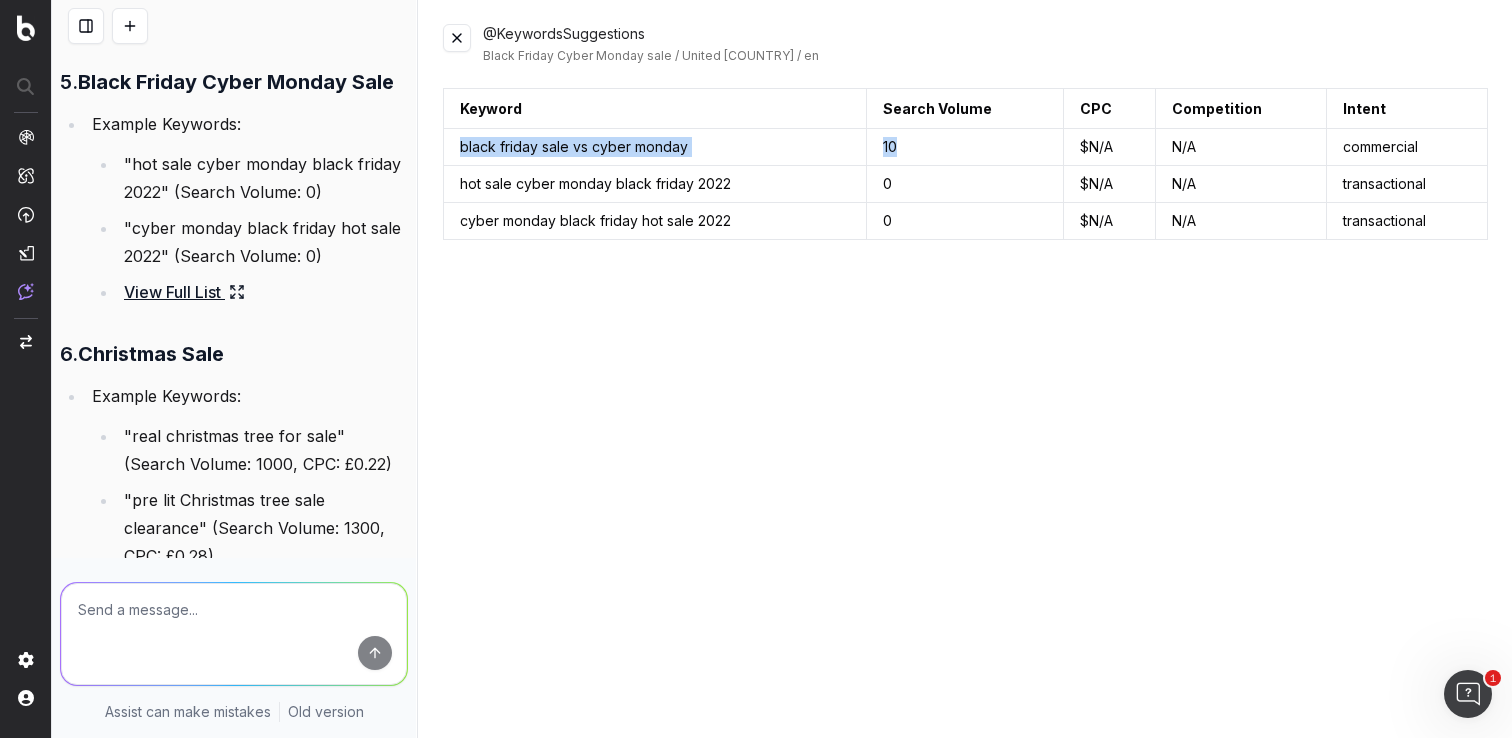 drag, startPoint x: 940, startPoint y: 146, endPoint x: 457, endPoint y: 145, distance: 483.00104 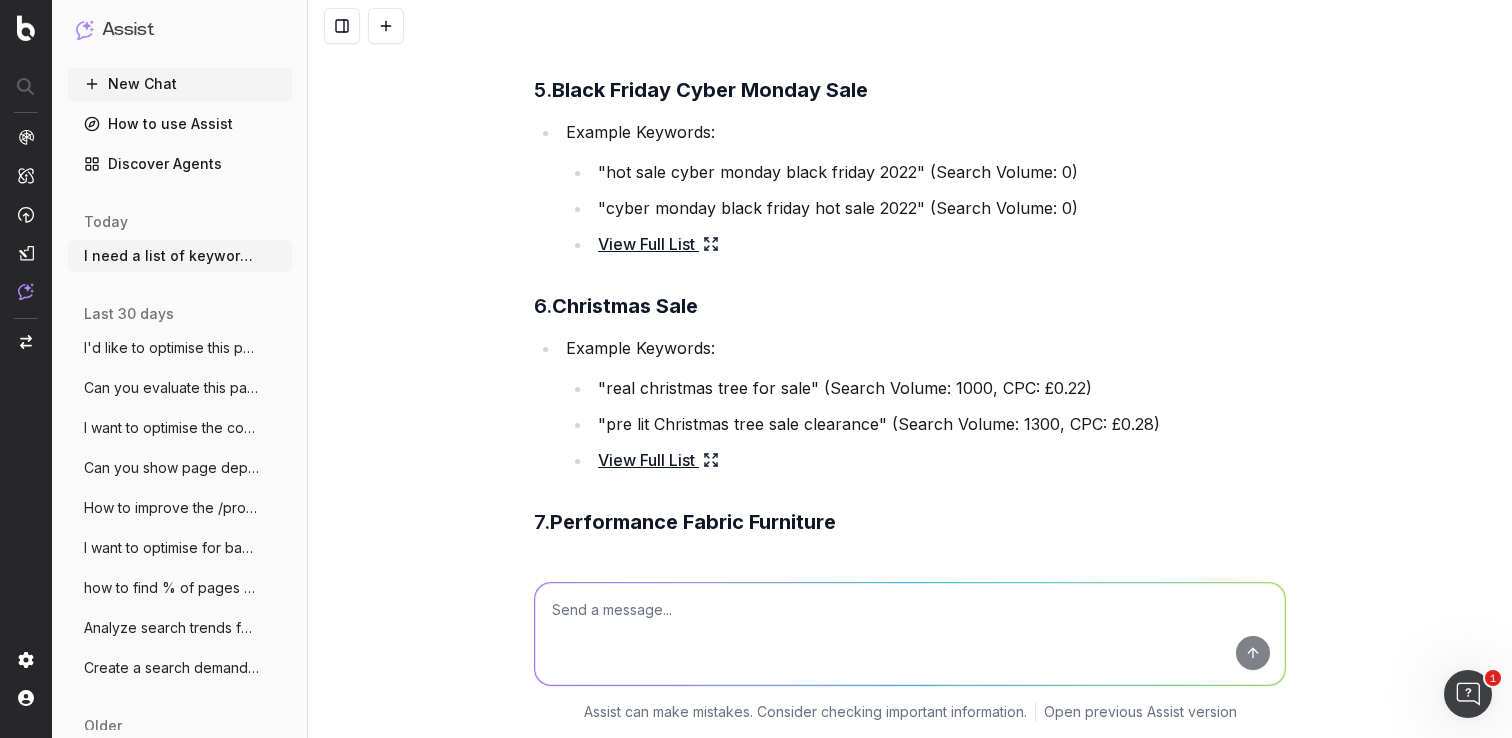 scroll, scrollTop: 10867, scrollLeft: 0, axis: vertical 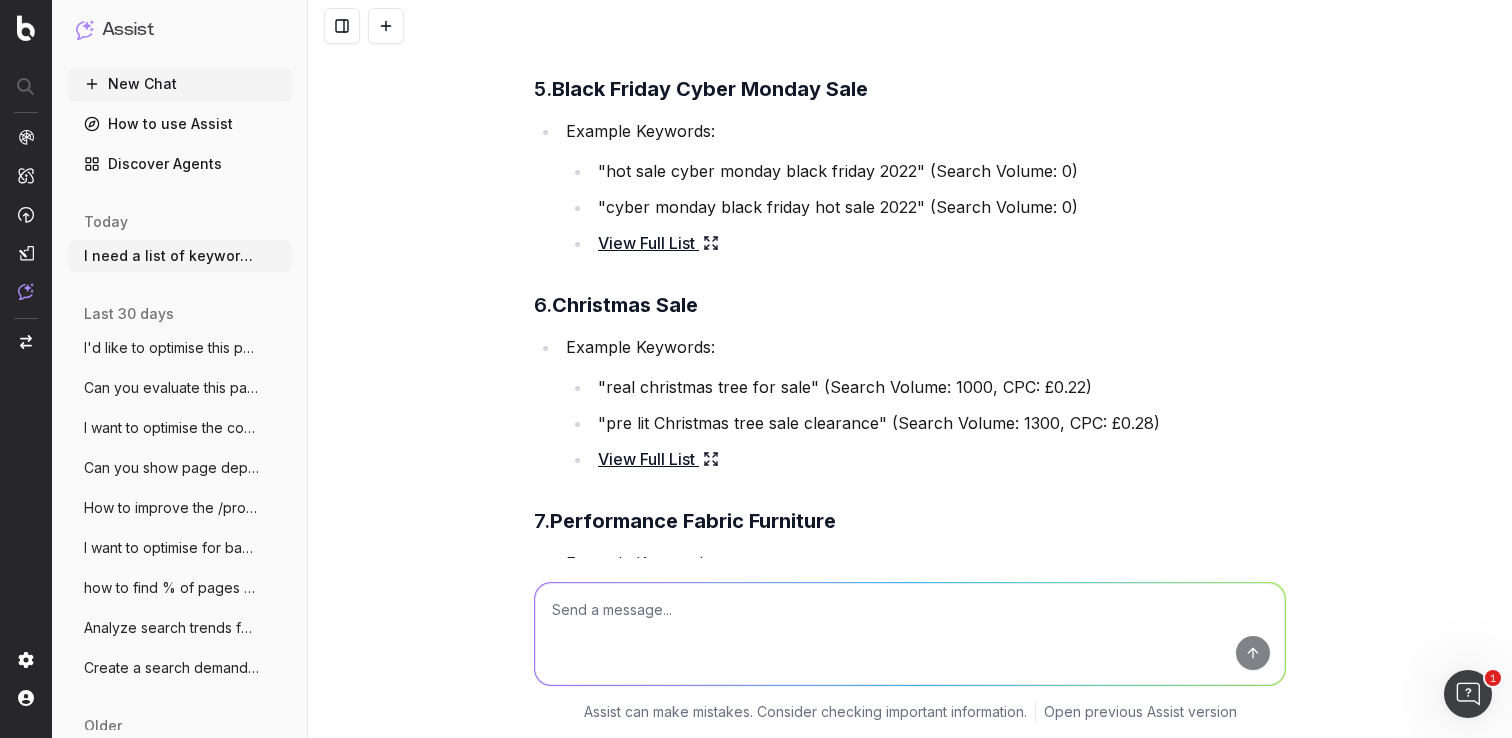 click 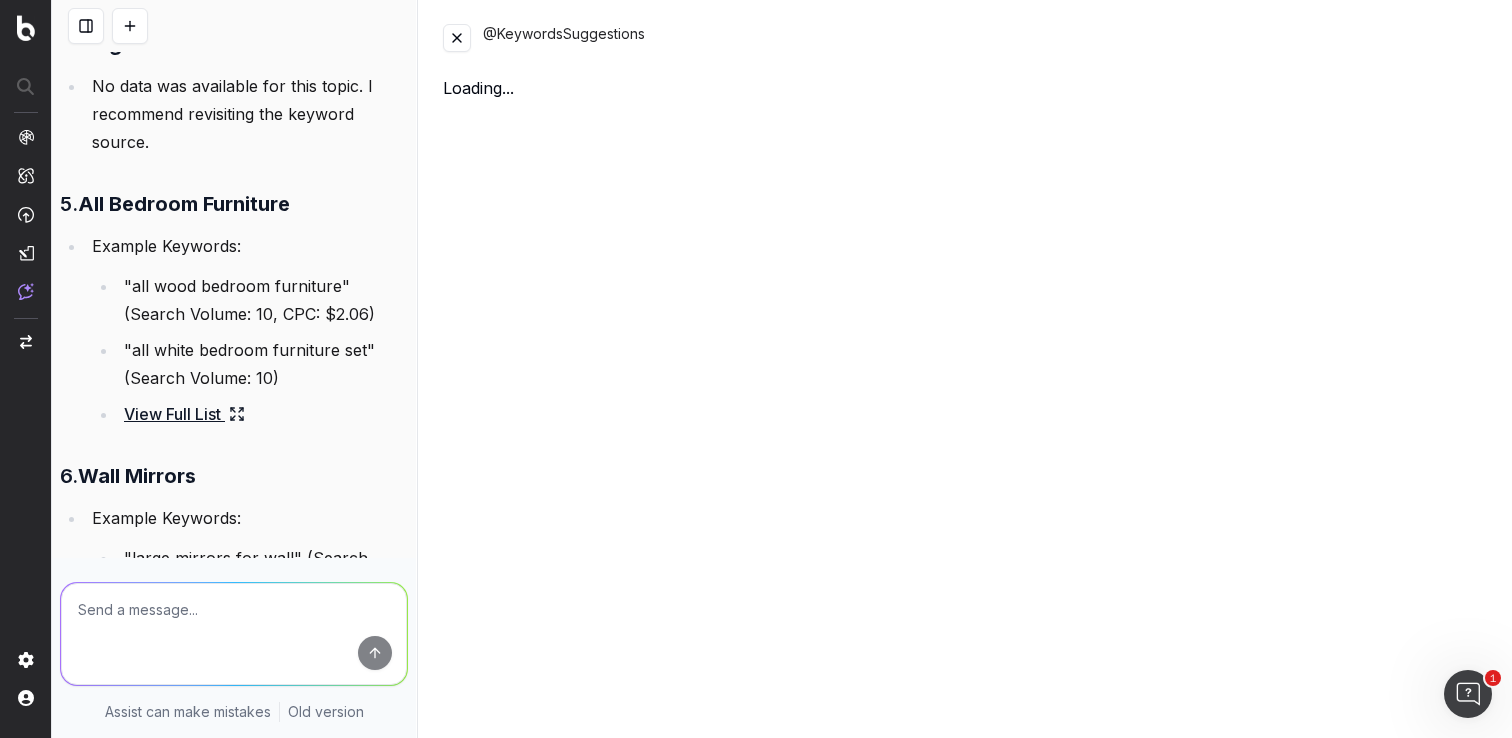 scroll, scrollTop: 14231, scrollLeft: 0, axis: vertical 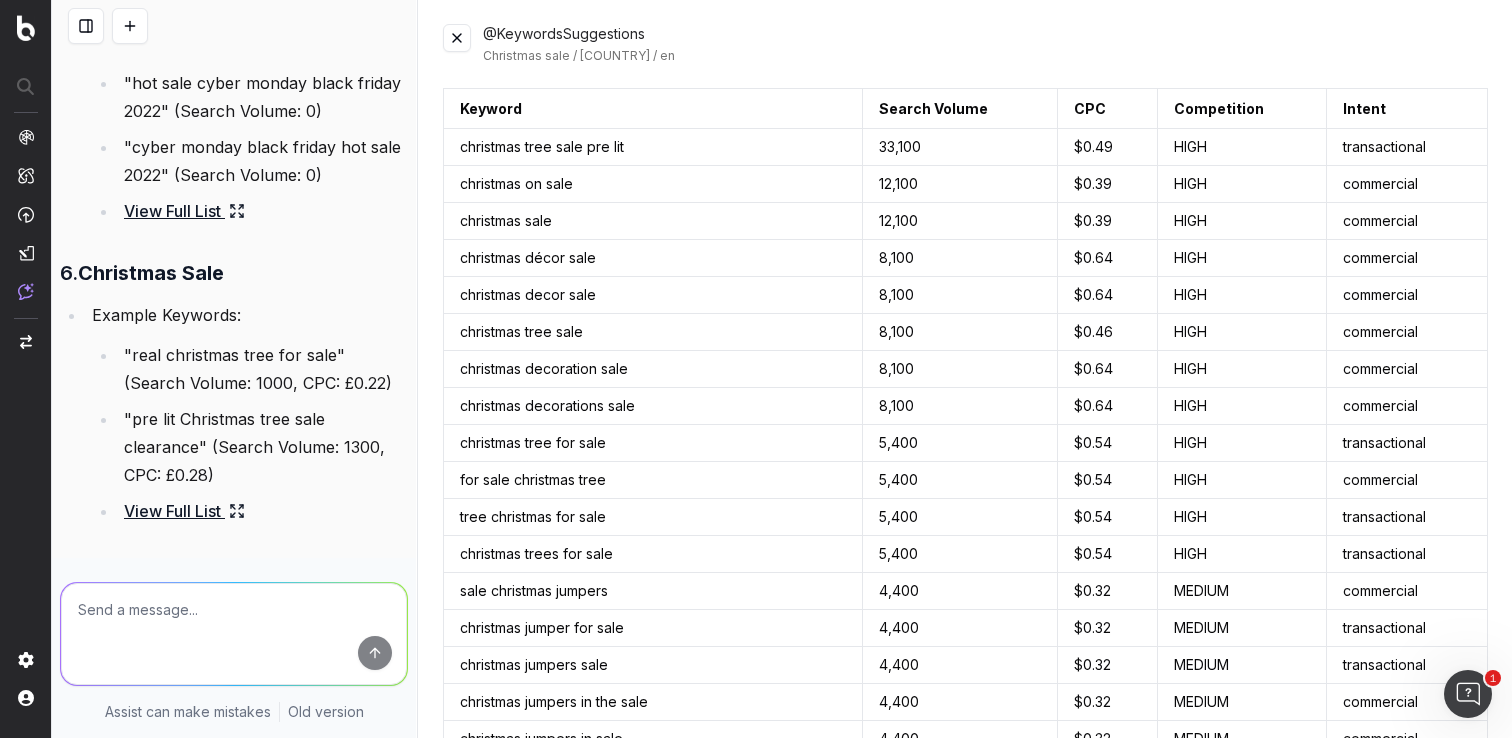 click at bounding box center (457, 38) 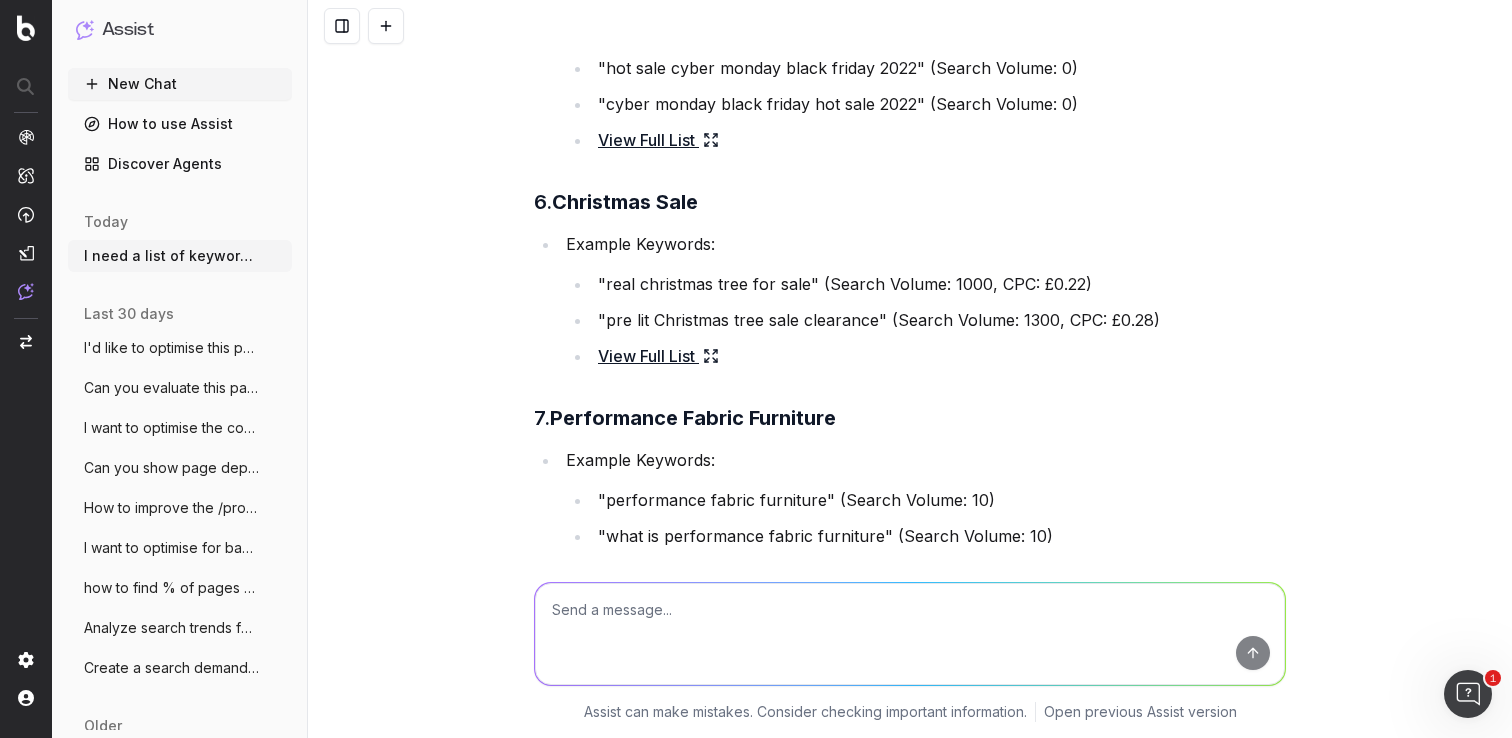 scroll, scrollTop: 11122, scrollLeft: 0, axis: vertical 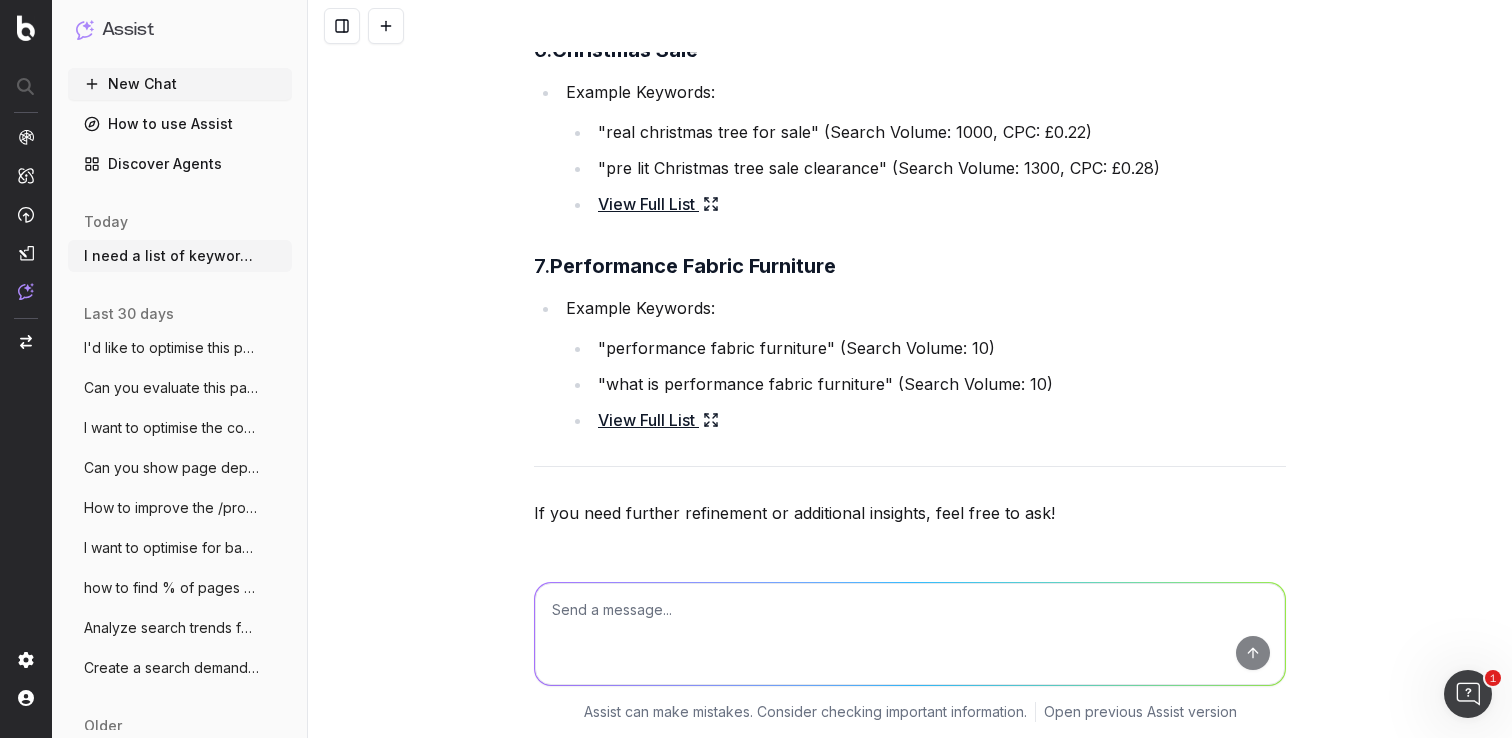 click 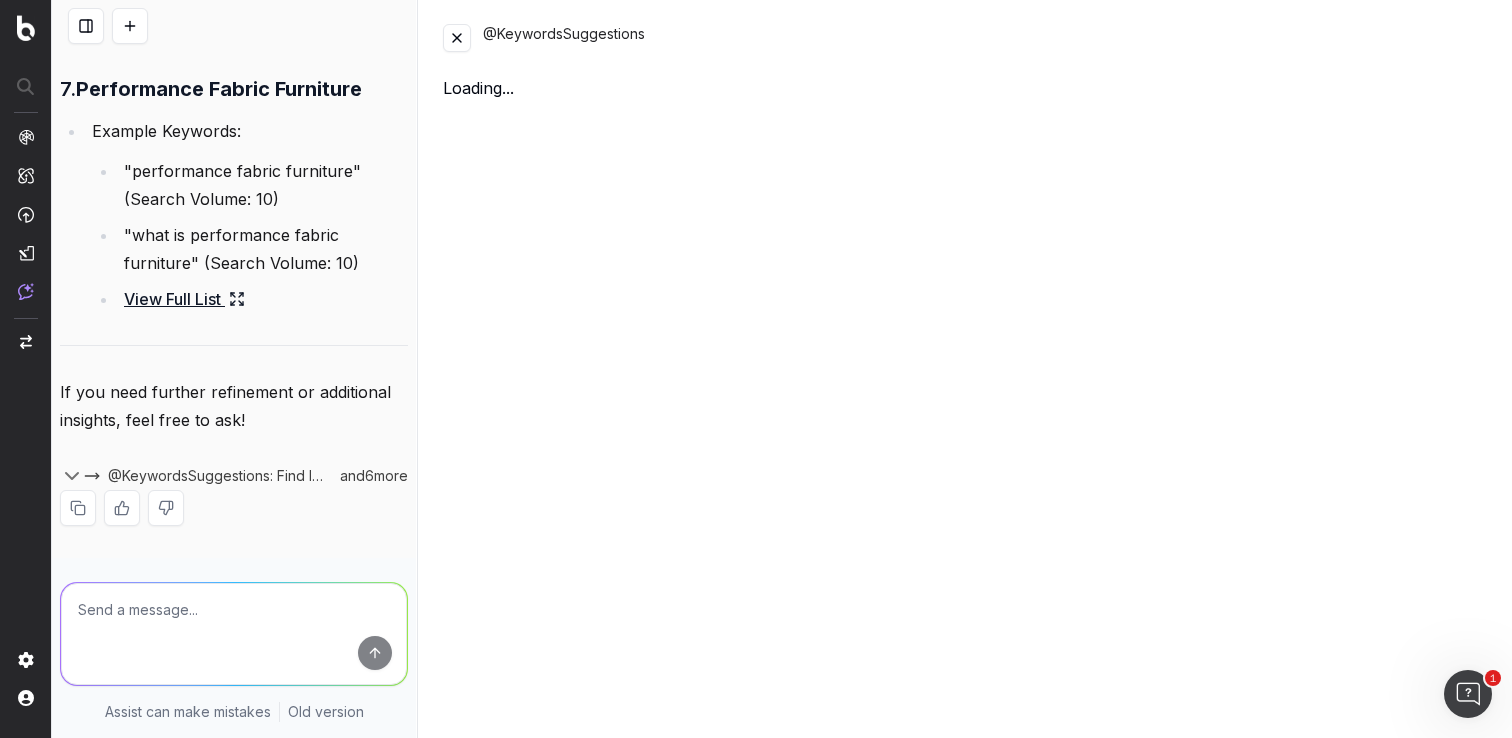 scroll, scrollTop: 14630, scrollLeft: 0, axis: vertical 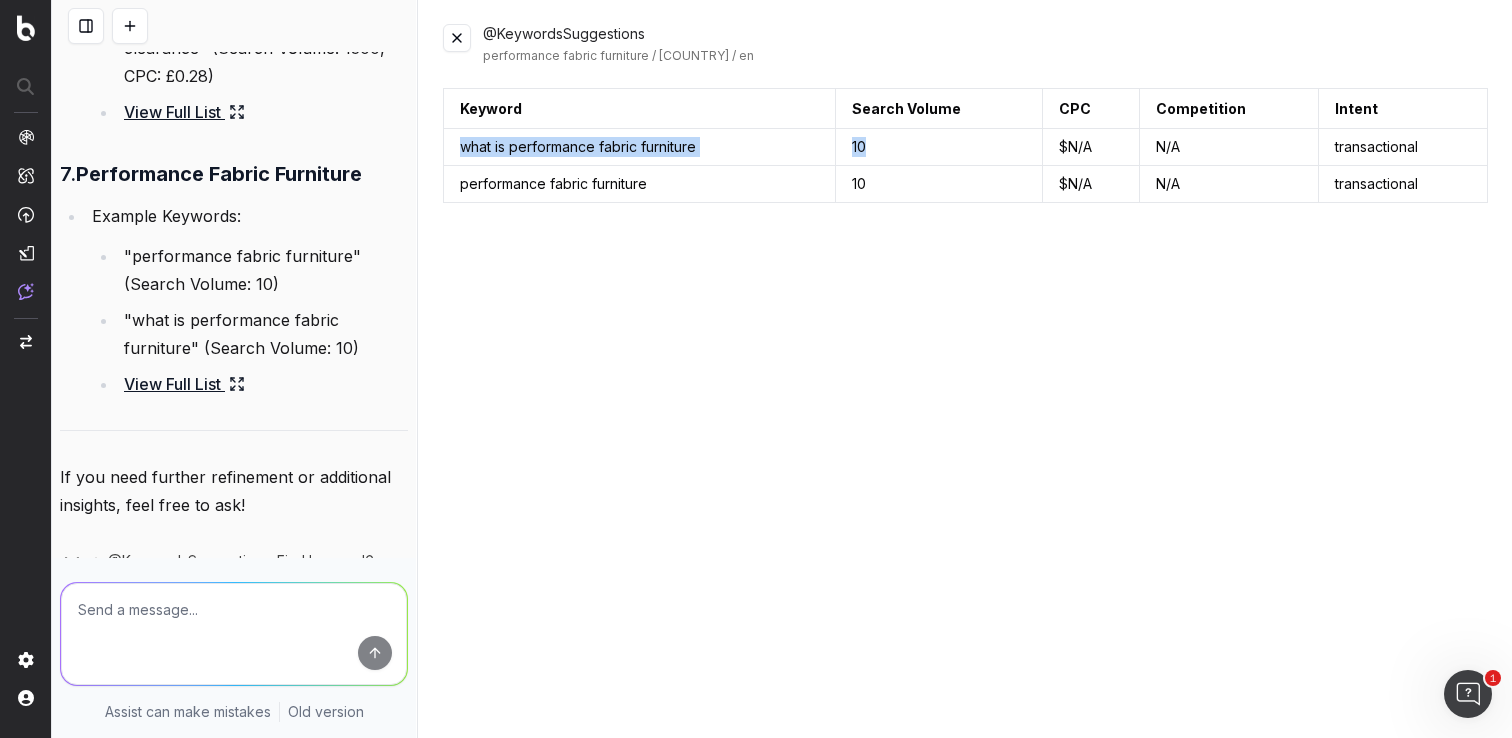 drag, startPoint x: 893, startPoint y: 147, endPoint x: 460, endPoint y: 145, distance: 433.0046 